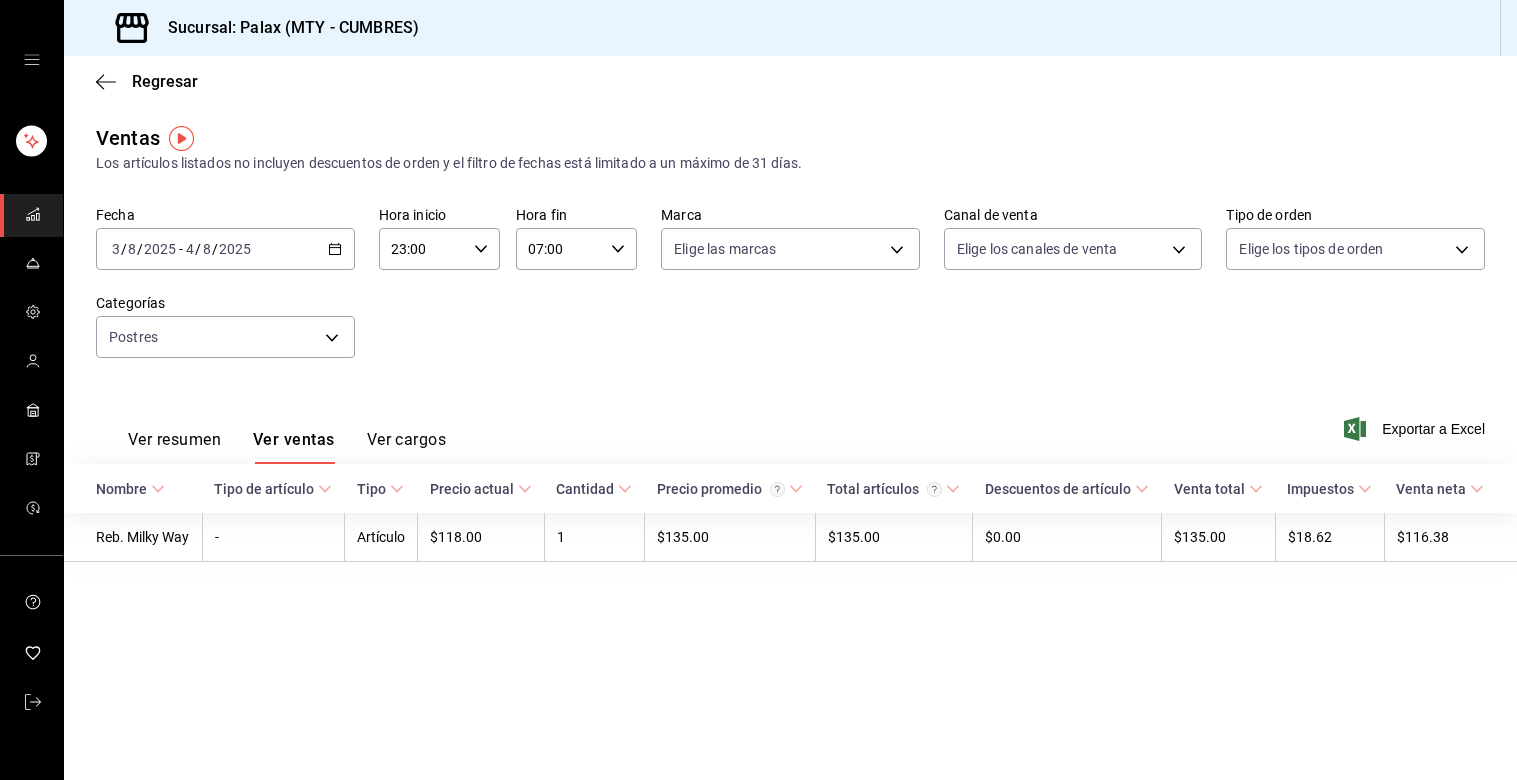 scroll, scrollTop: 0, scrollLeft: 0, axis: both 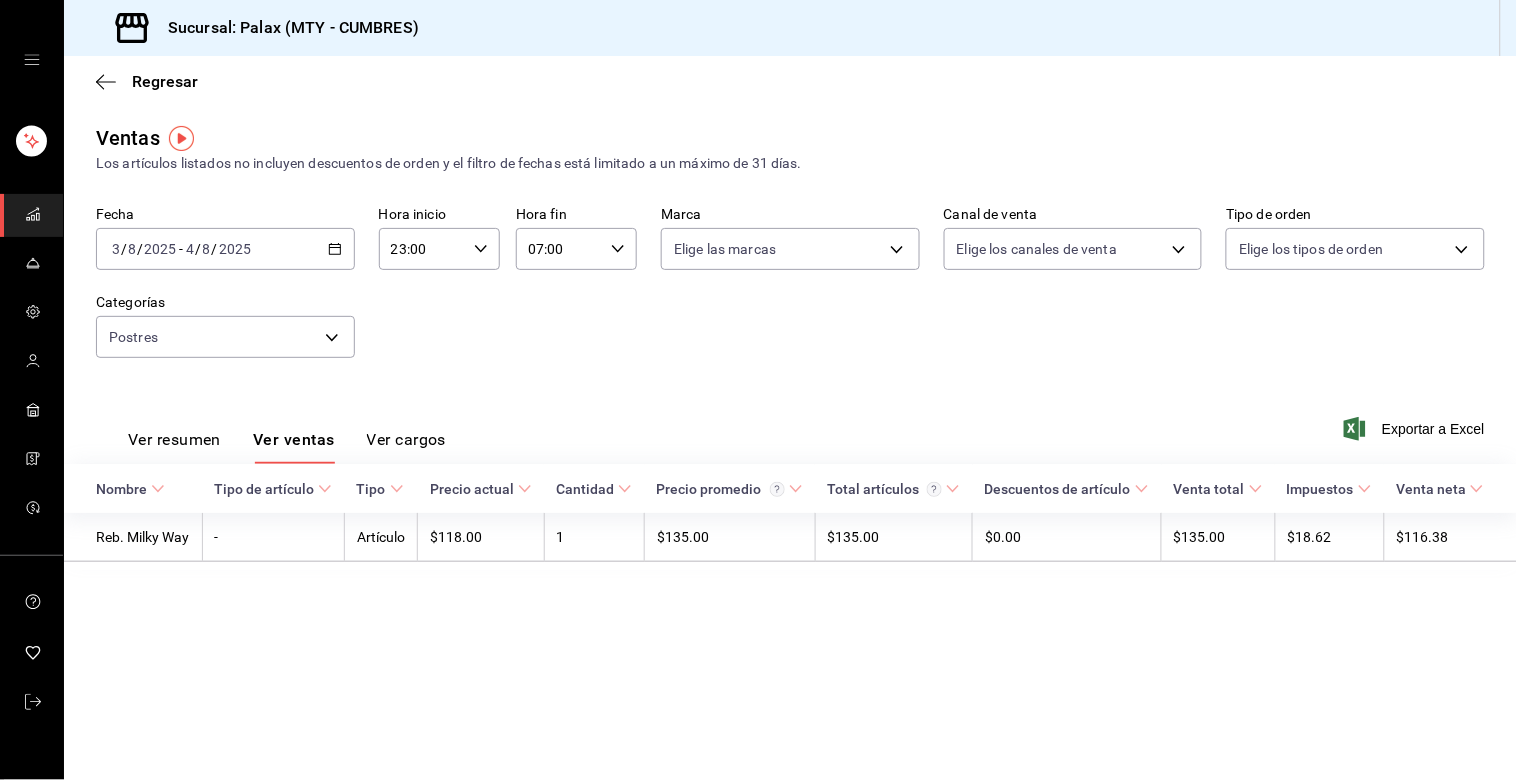 click 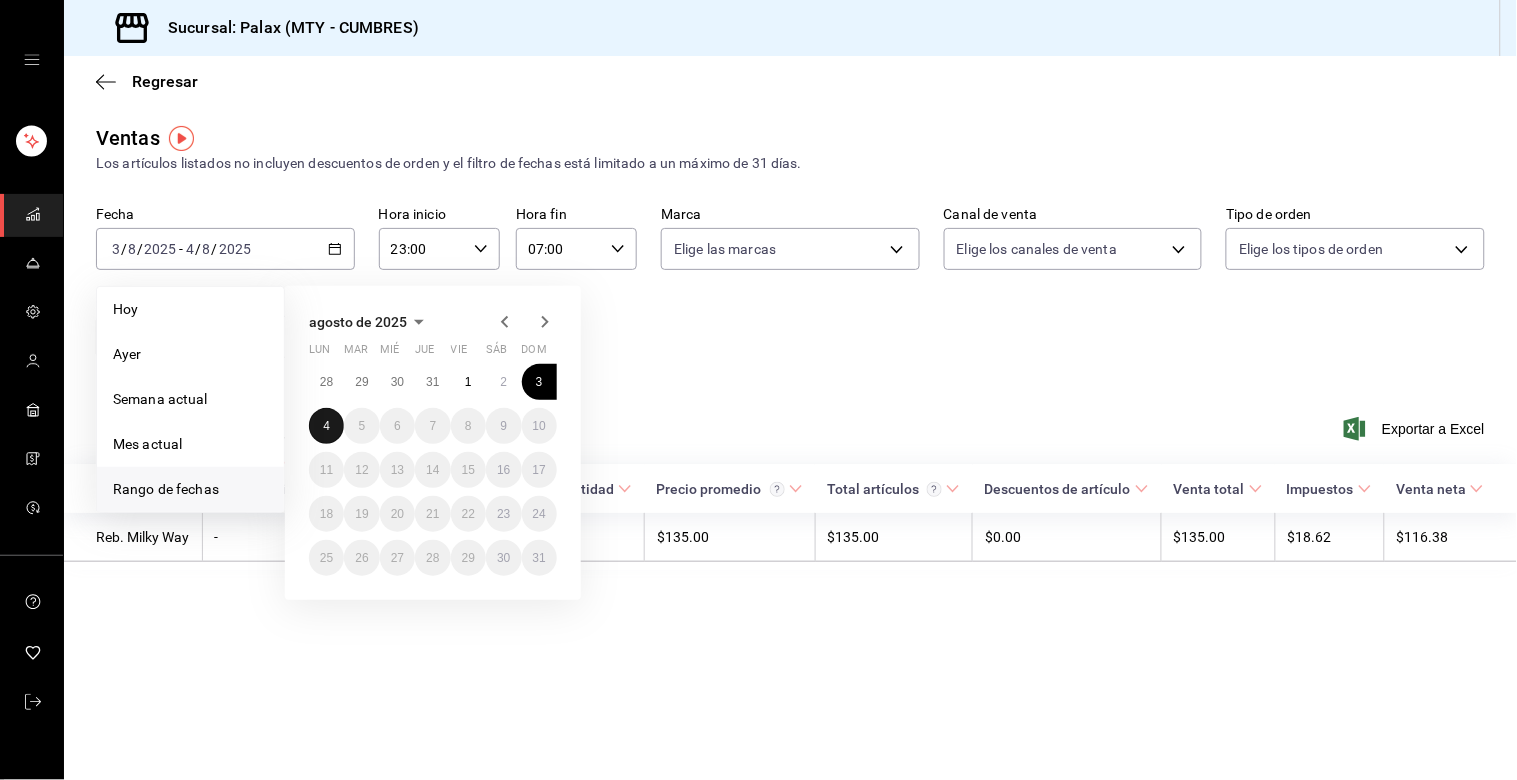 click on "4" at bounding box center [326, 426] 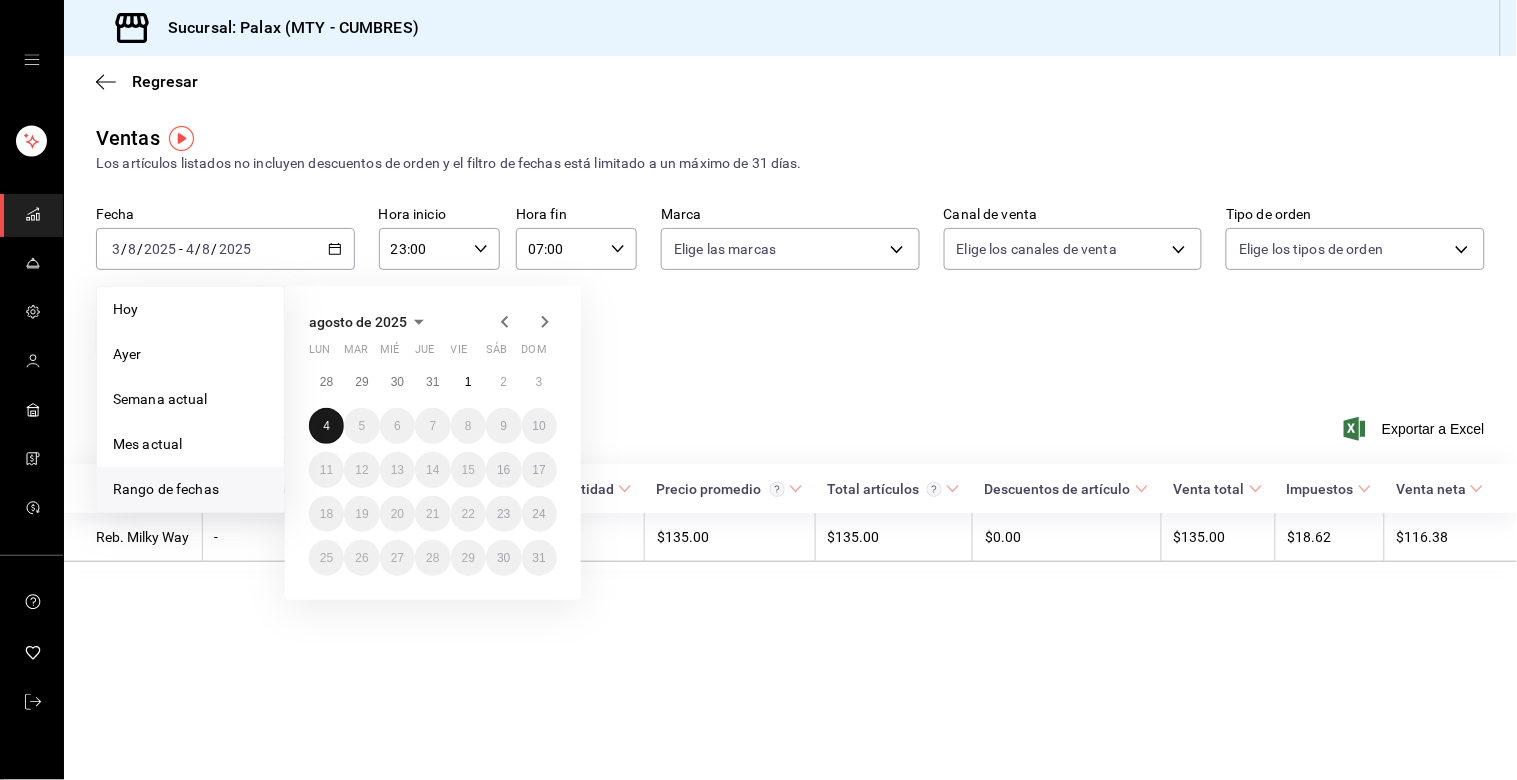 click on "4" at bounding box center [326, 426] 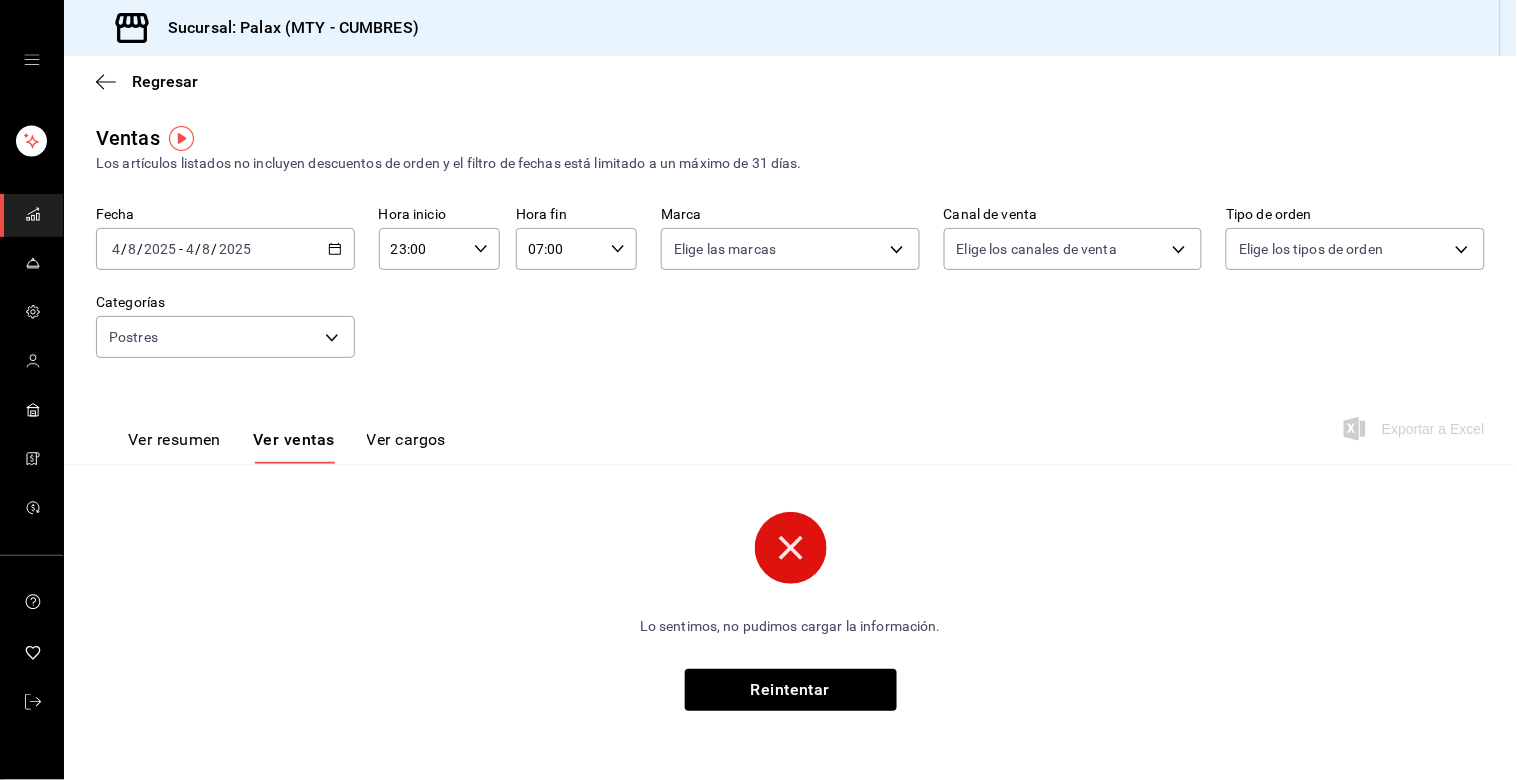 click on "23:00 Hora inicio" at bounding box center (439, 249) 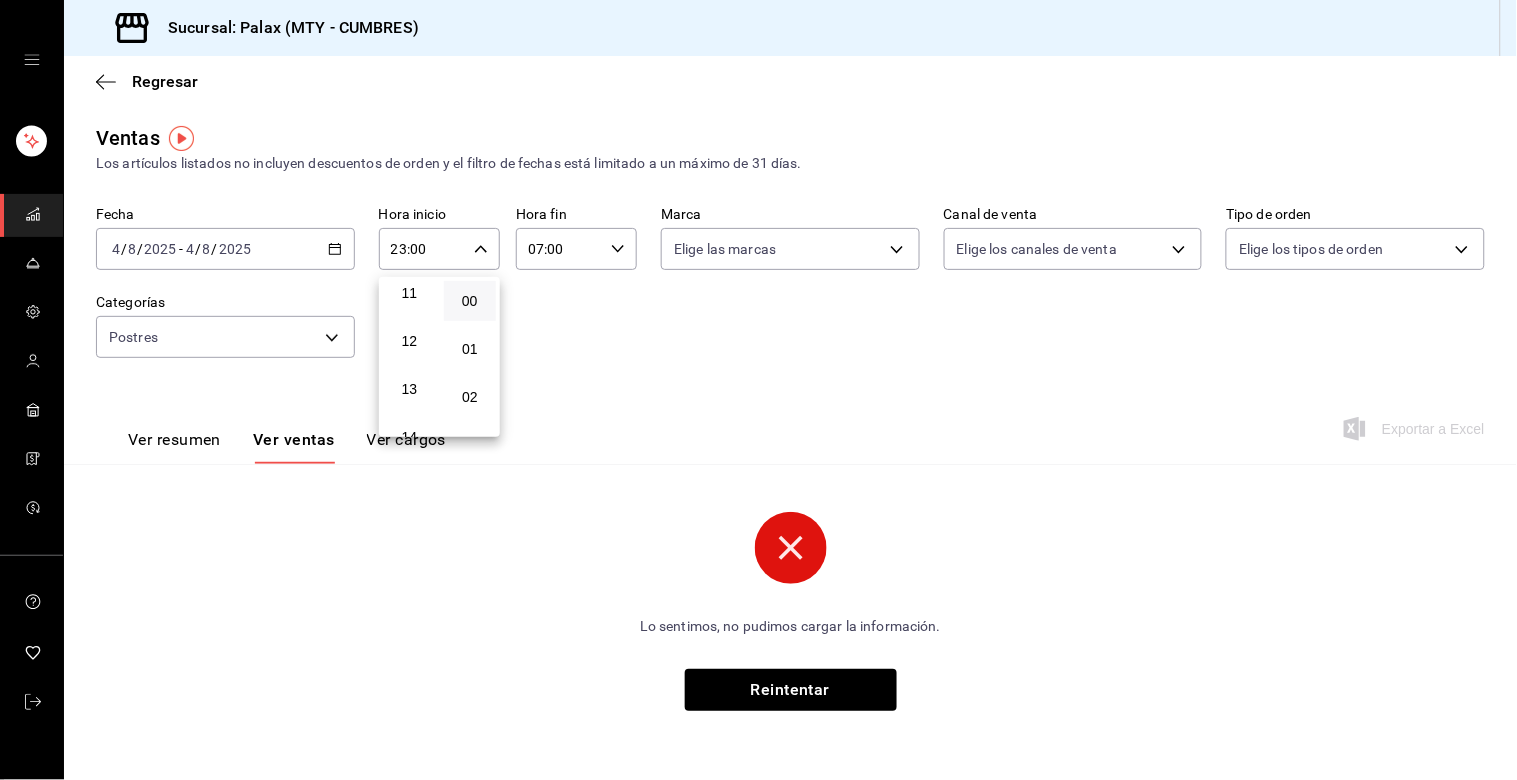 scroll, scrollTop: 647, scrollLeft: 0, axis: vertical 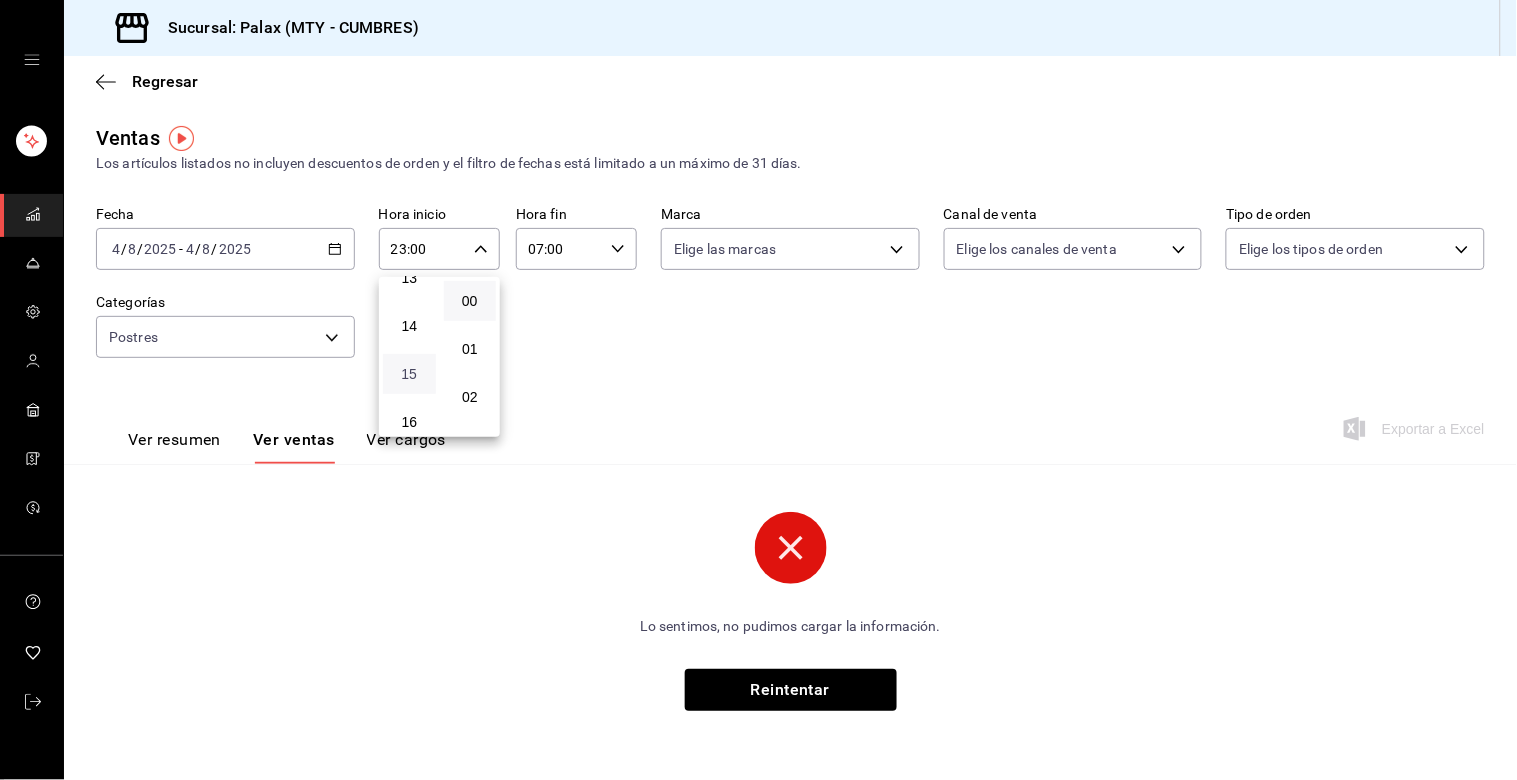 click on "15" at bounding box center [409, 374] 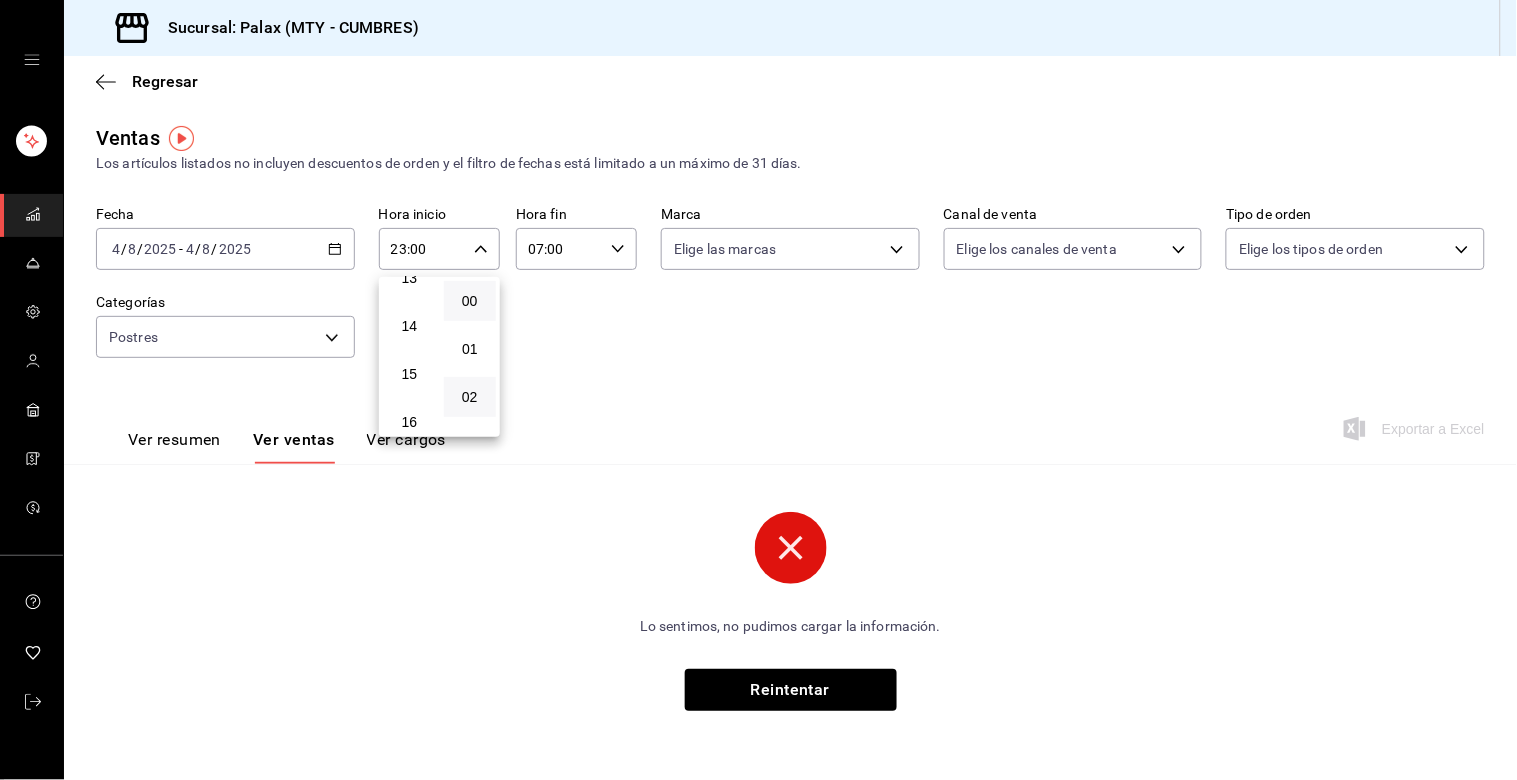 type on "15:00" 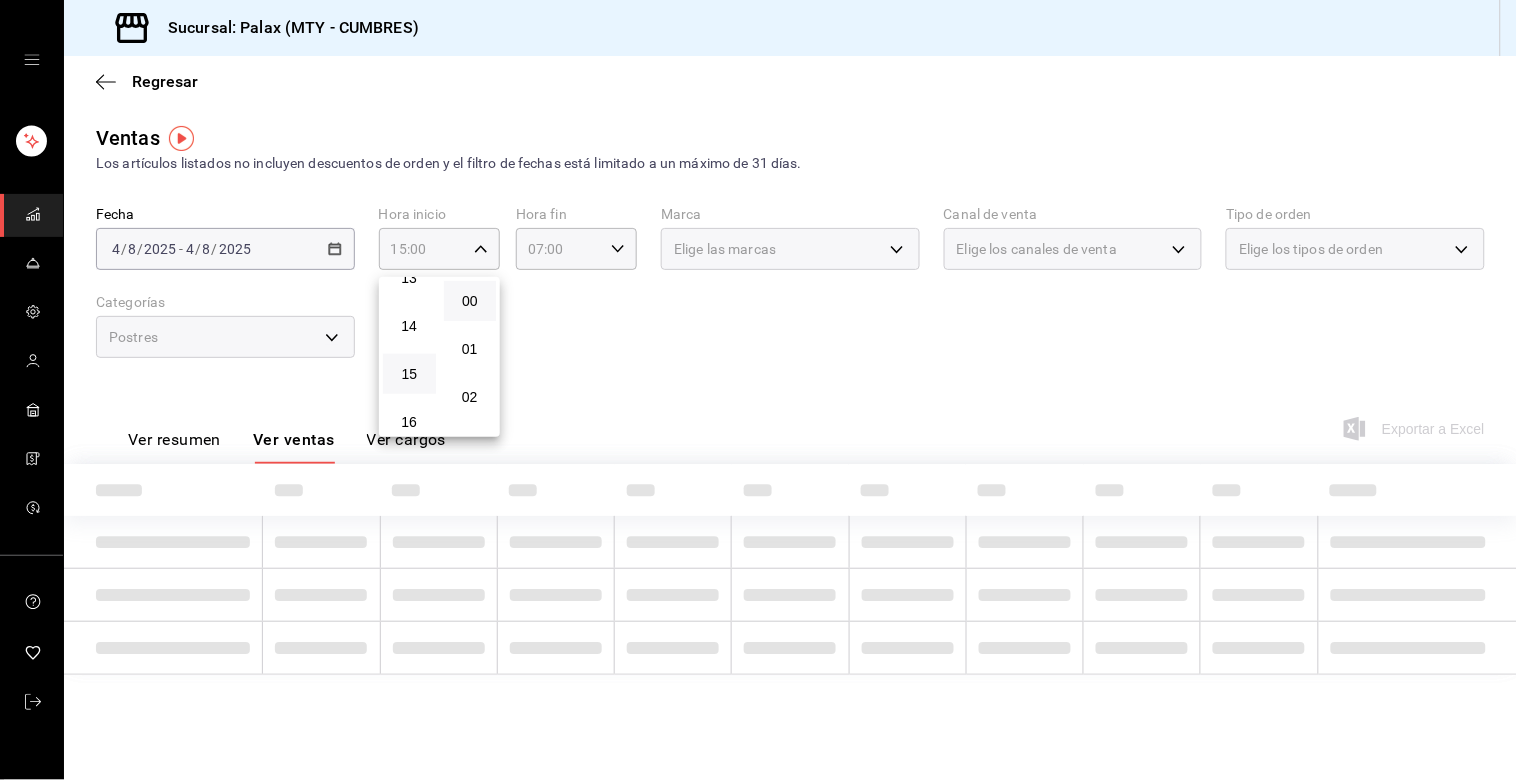 click at bounding box center [758, 390] 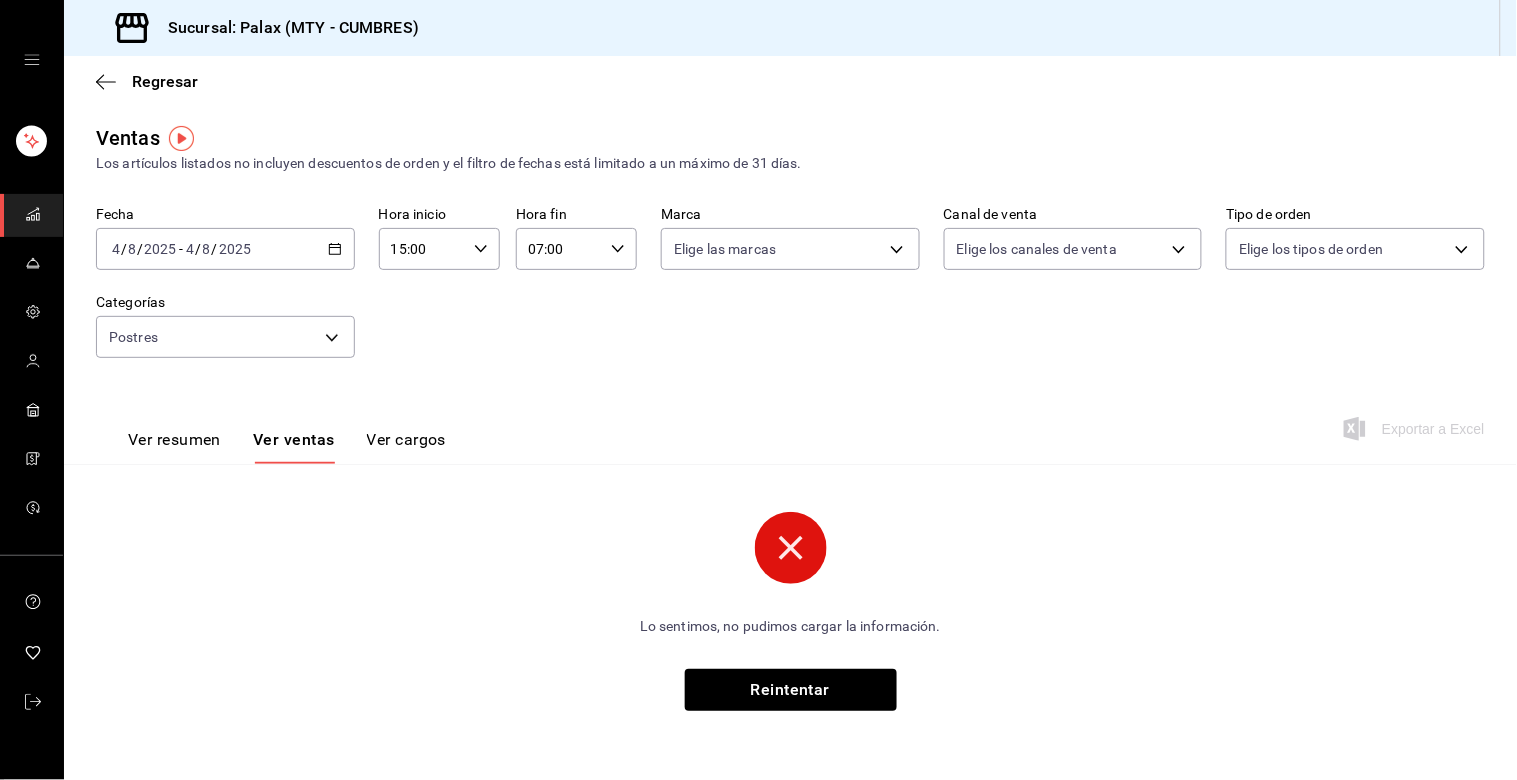 click 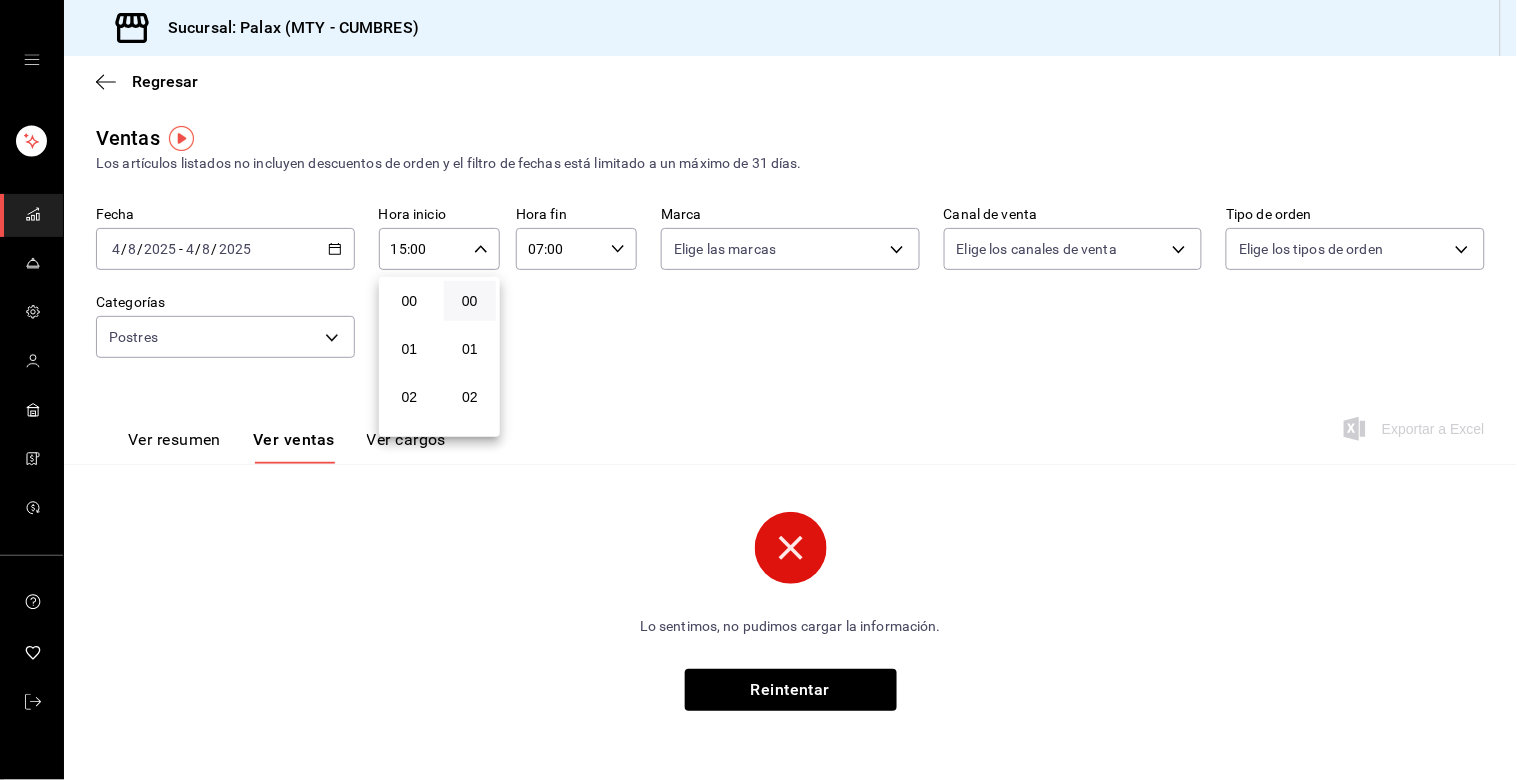 scroll, scrollTop: 713, scrollLeft: 0, axis: vertical 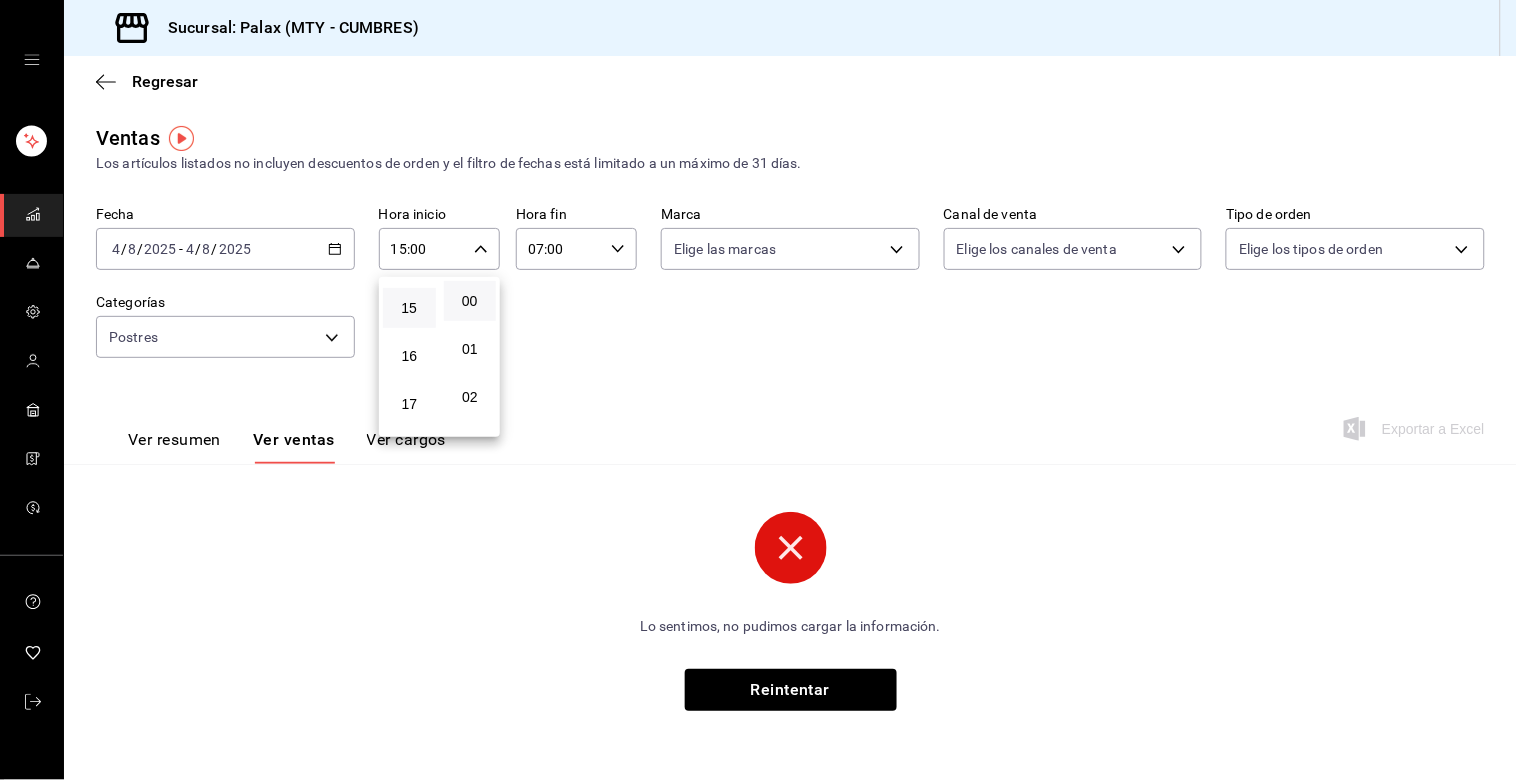 click at bounding box center [758, 390] 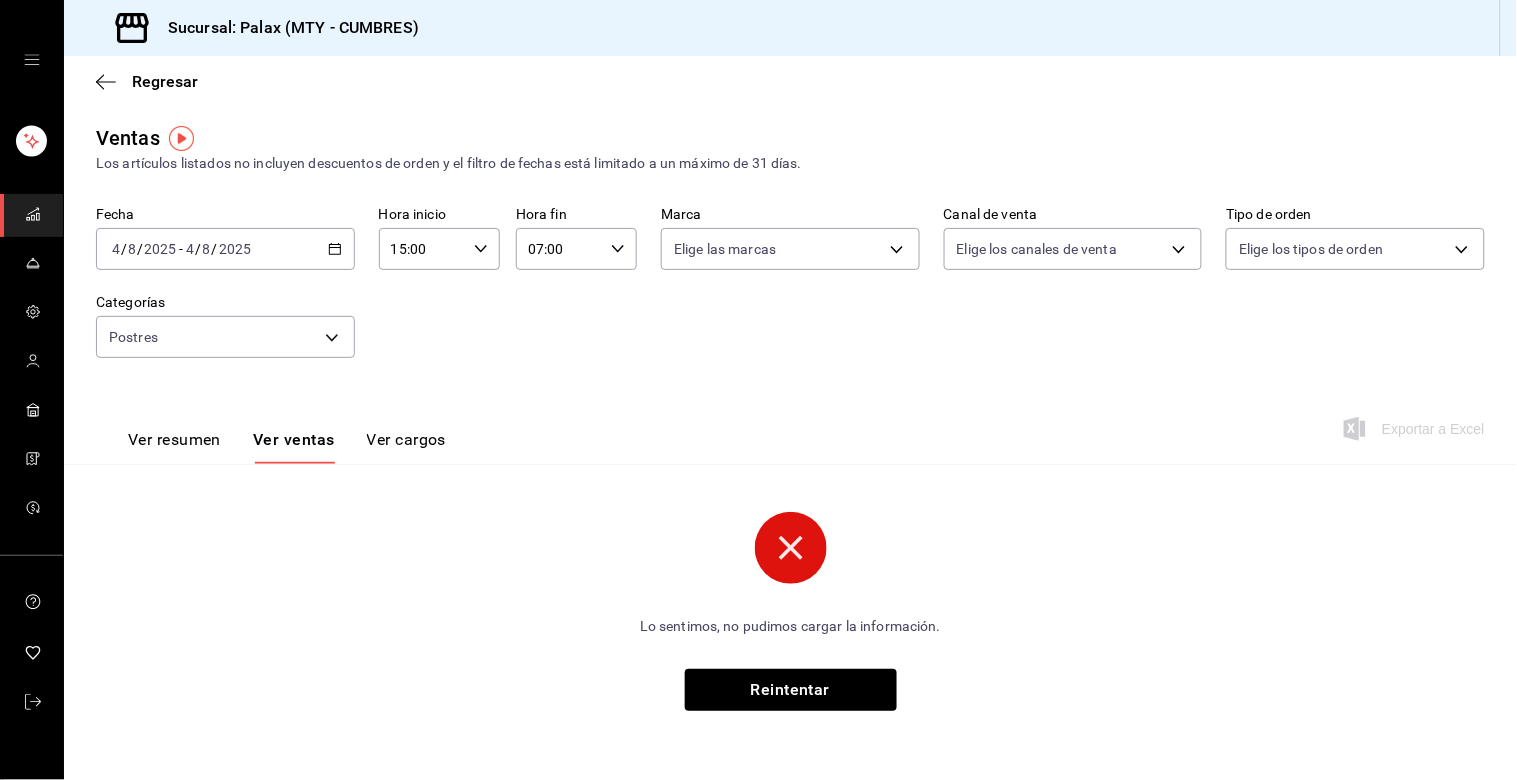 click 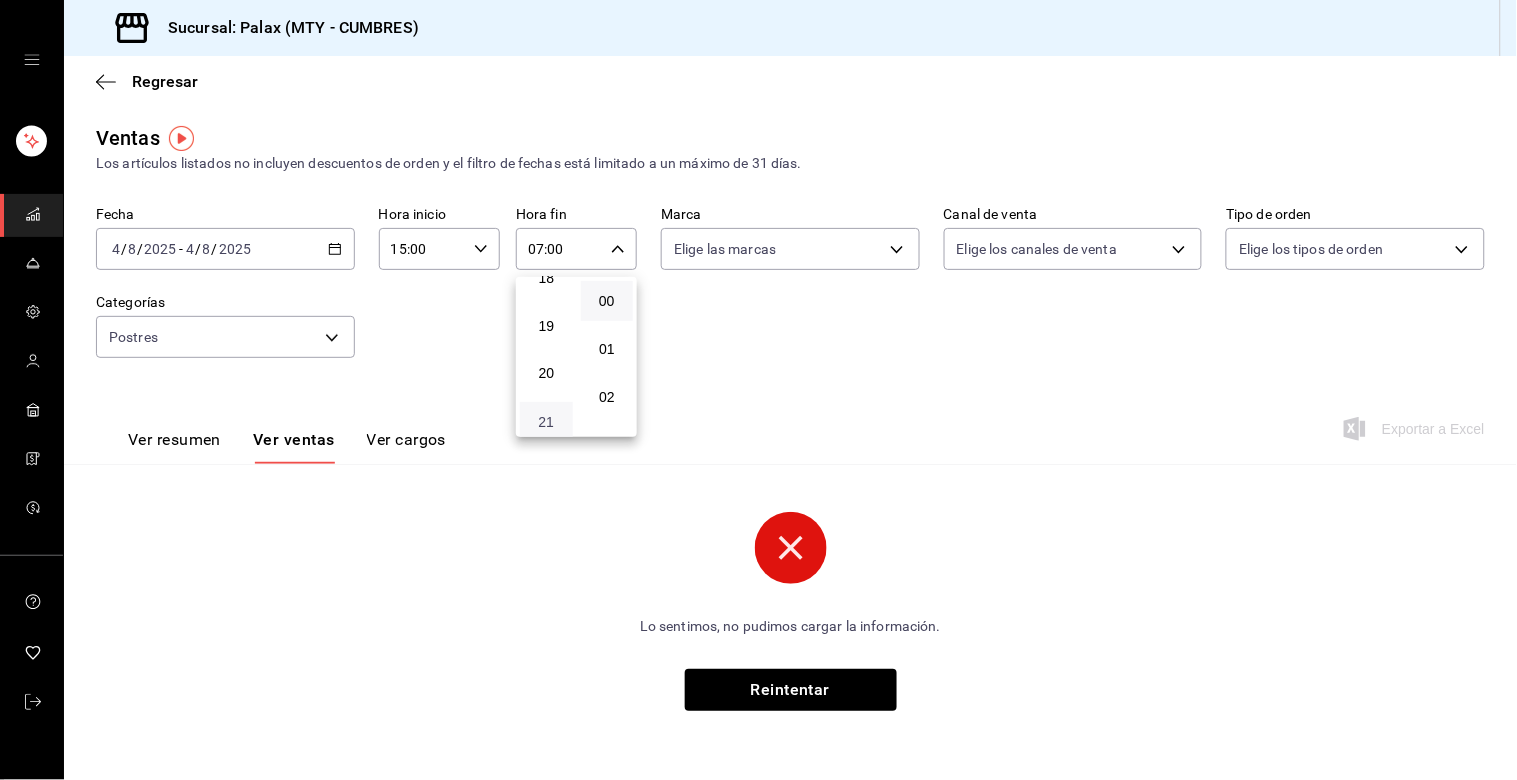 scroll, scrollTop: 981, scrollLeft: 0, axis: vertical 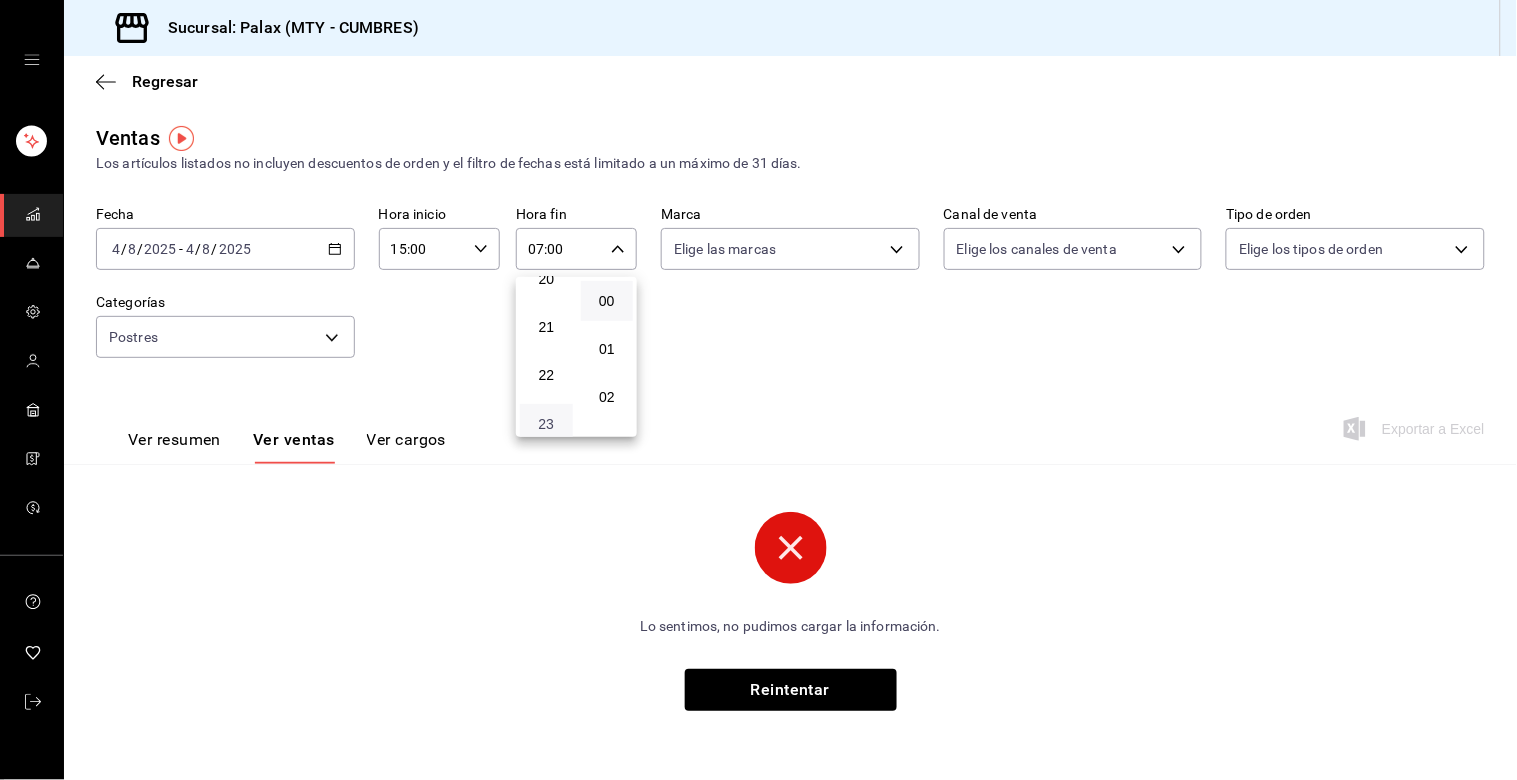 click on "23" at bounding box center (546, 424) 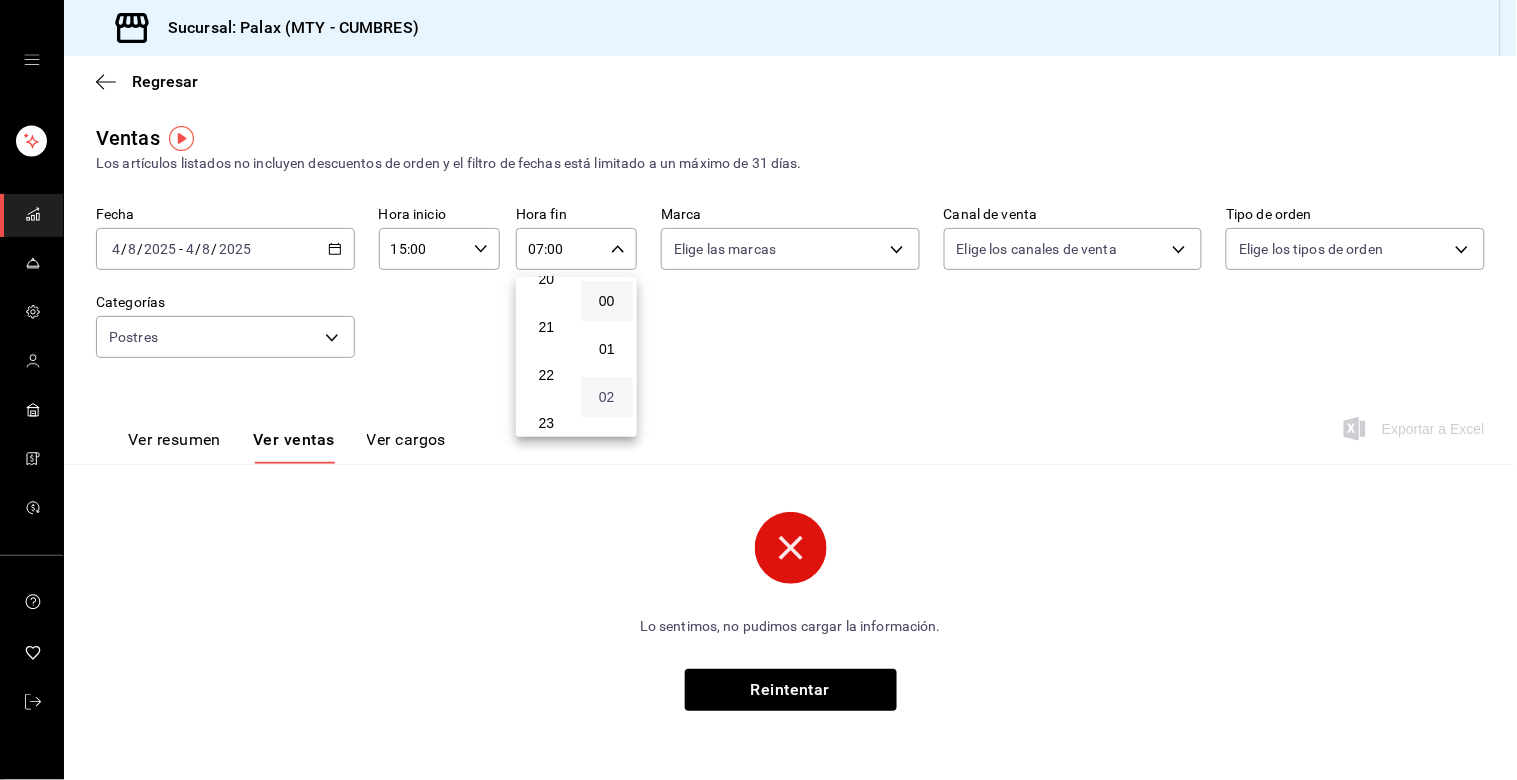 type on "23:00" 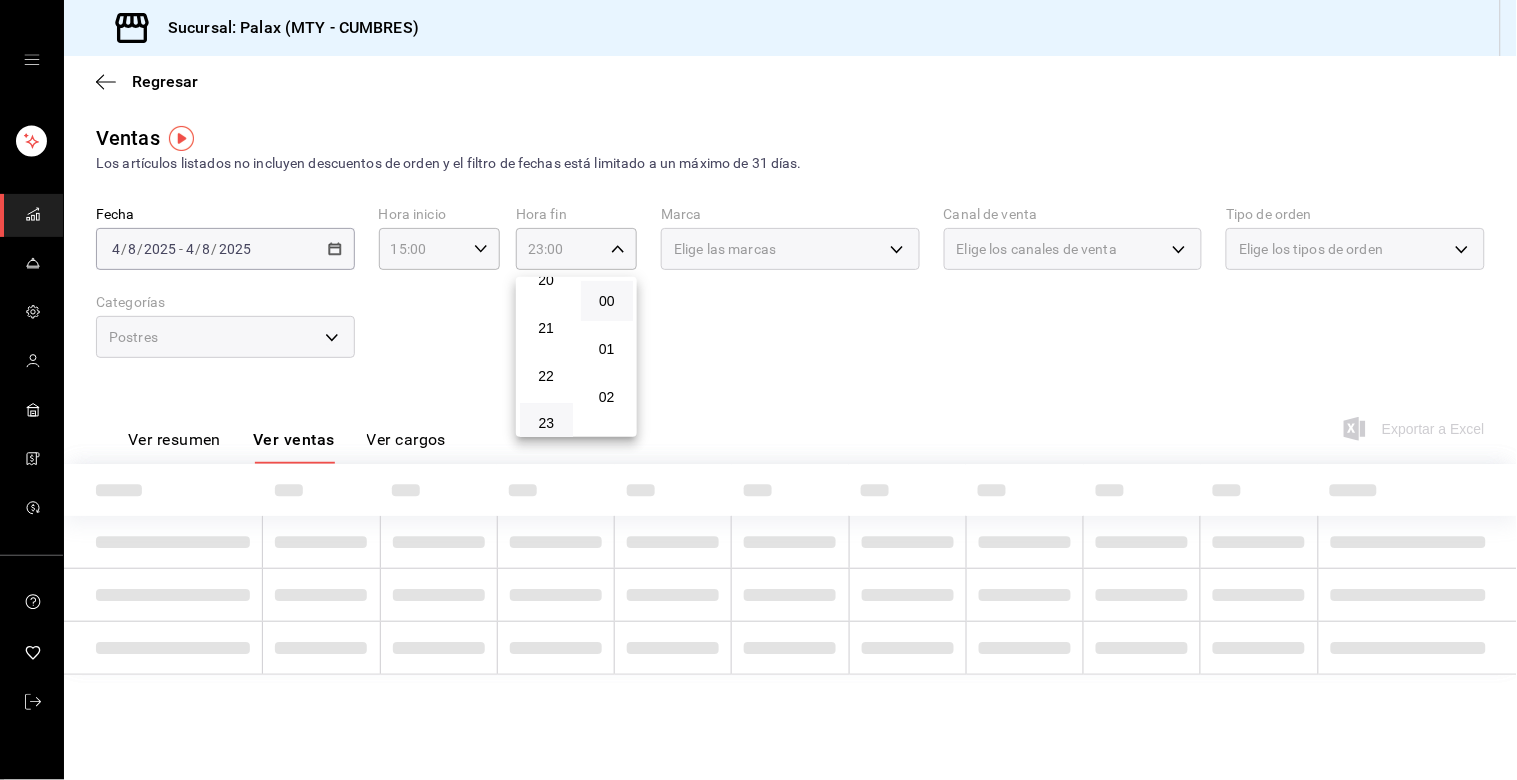 click at bounding box center (758, 390) 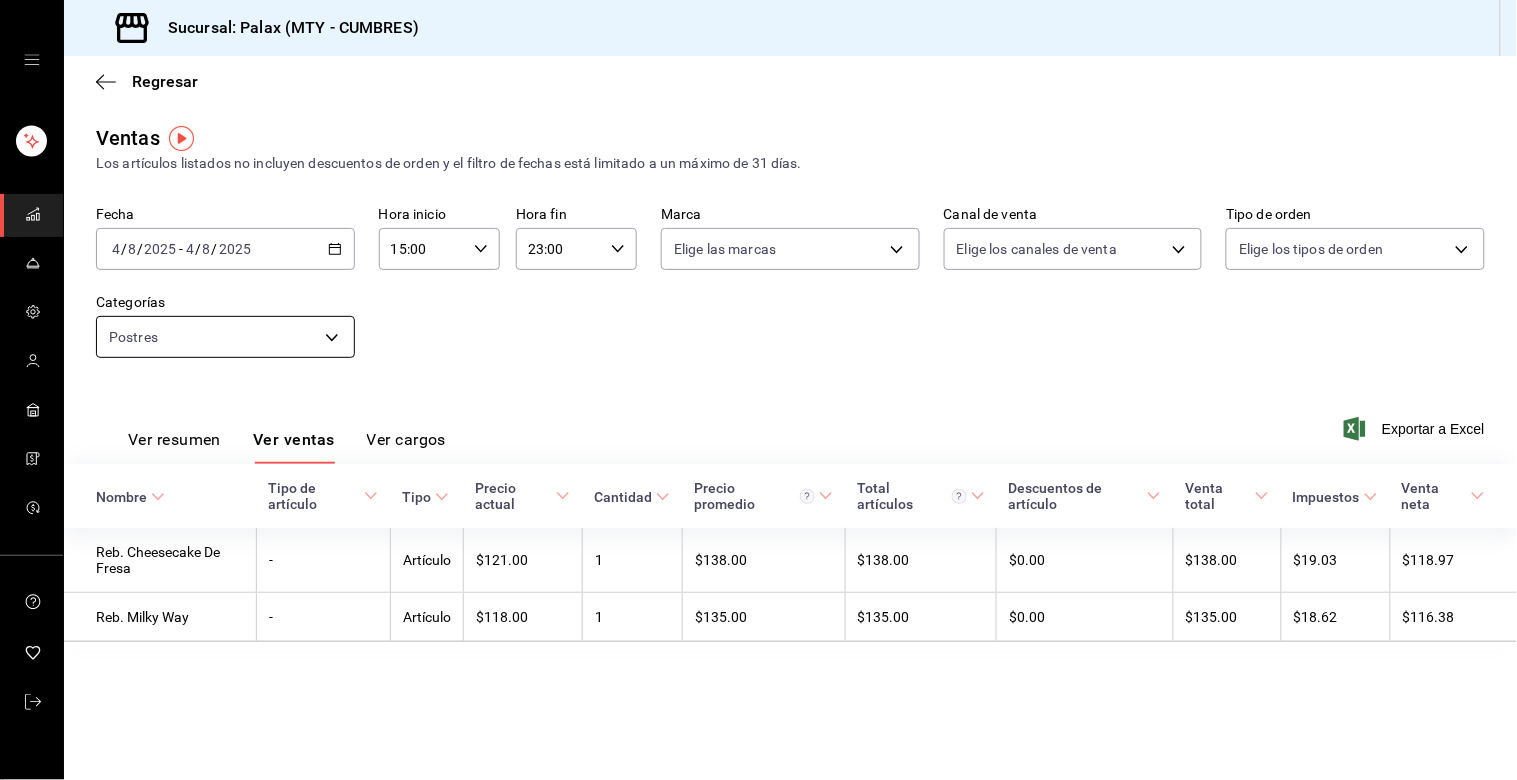 click on "Sucursal: Palax ([CITY] - CUMBRES) Regresar Ventas Los artículos listados no incluyen descuentos de orden y el filtro de fechas está limitado a un máximo de 31 días. Fecha [DATE] [DATE] - [DATE] [DATE] Hora inicio 15:00 Hora inicio Hora fin 23:00 Hora fin Marca Elige las marcas Canal de venta Elige los canales de venta Tipo de orden Elige los tipos de orden Categorías Postres 6970ed2c-64d9-4fee-a1ac-8fe23c7e63ab Ver resumen Ver ventas Ver cargos Exportar a Excel Nombre Tipo de artículo Tipo Precio actual Cantidad Precio promedio   Total artículos   Descuentos de artículo Venta total Impuestos Venta neta Reb. Cheesecake De Fresa - Artículo $121.00 1 $138.00 $138.00 $0.00 $138.00 $19.03 $118.97 Reb. Milky Way - Artículo $118.00 1 $135.00 $135.00 $0.00 $135.00 $18.62 $116.38 GANA 1 MES GRATIS EN TU SUSCRIPCIÓN AQUÍ Ver video tutorial Ir a video Visitar centro de ayuda ([PHONE]) soporte@[DOMAIN].io Visitar centro de ayuda ([PHONE]) soporte@[DOMAIN].io" at bounding box center [758, 390] 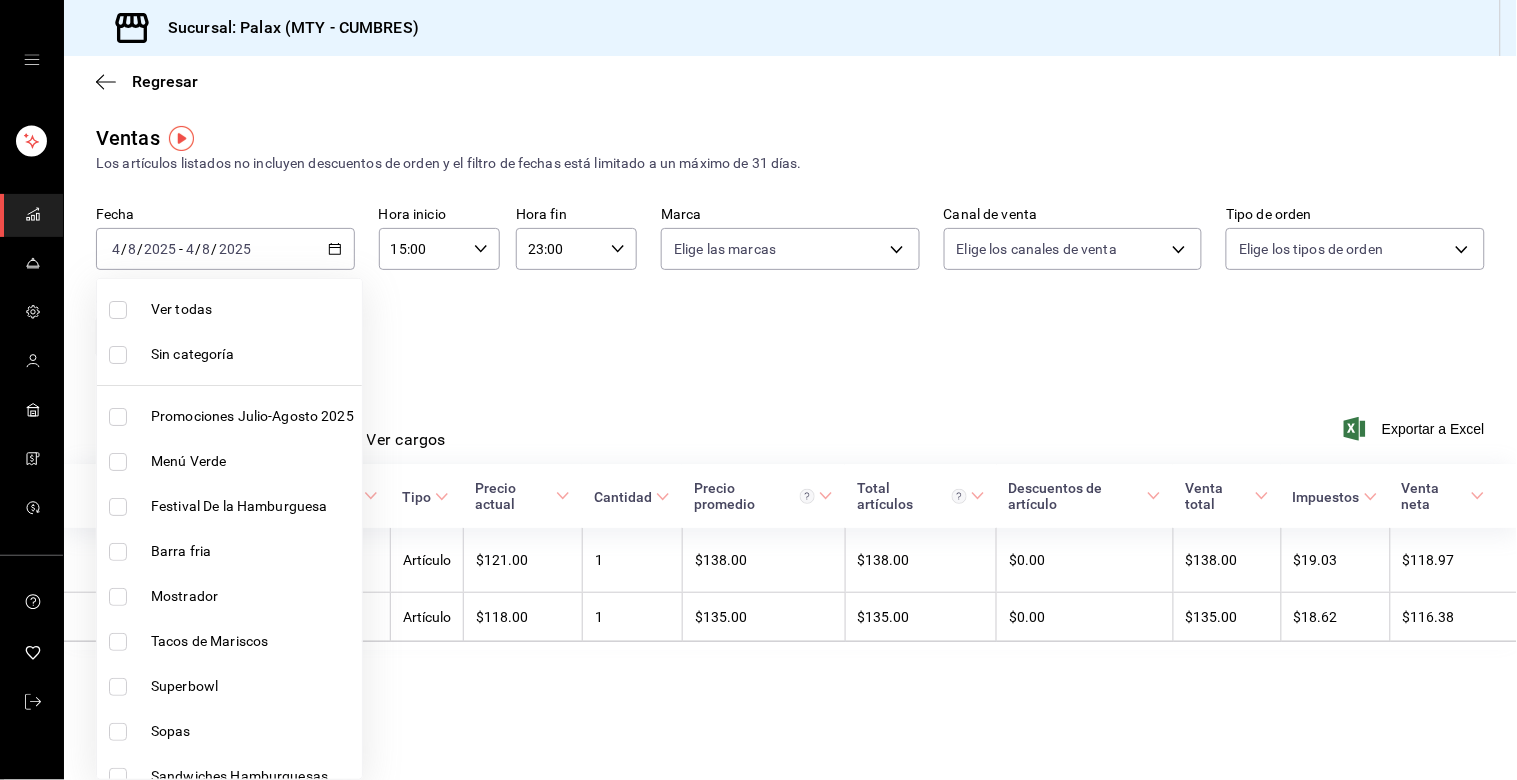 click at bounding box center (758, 390) 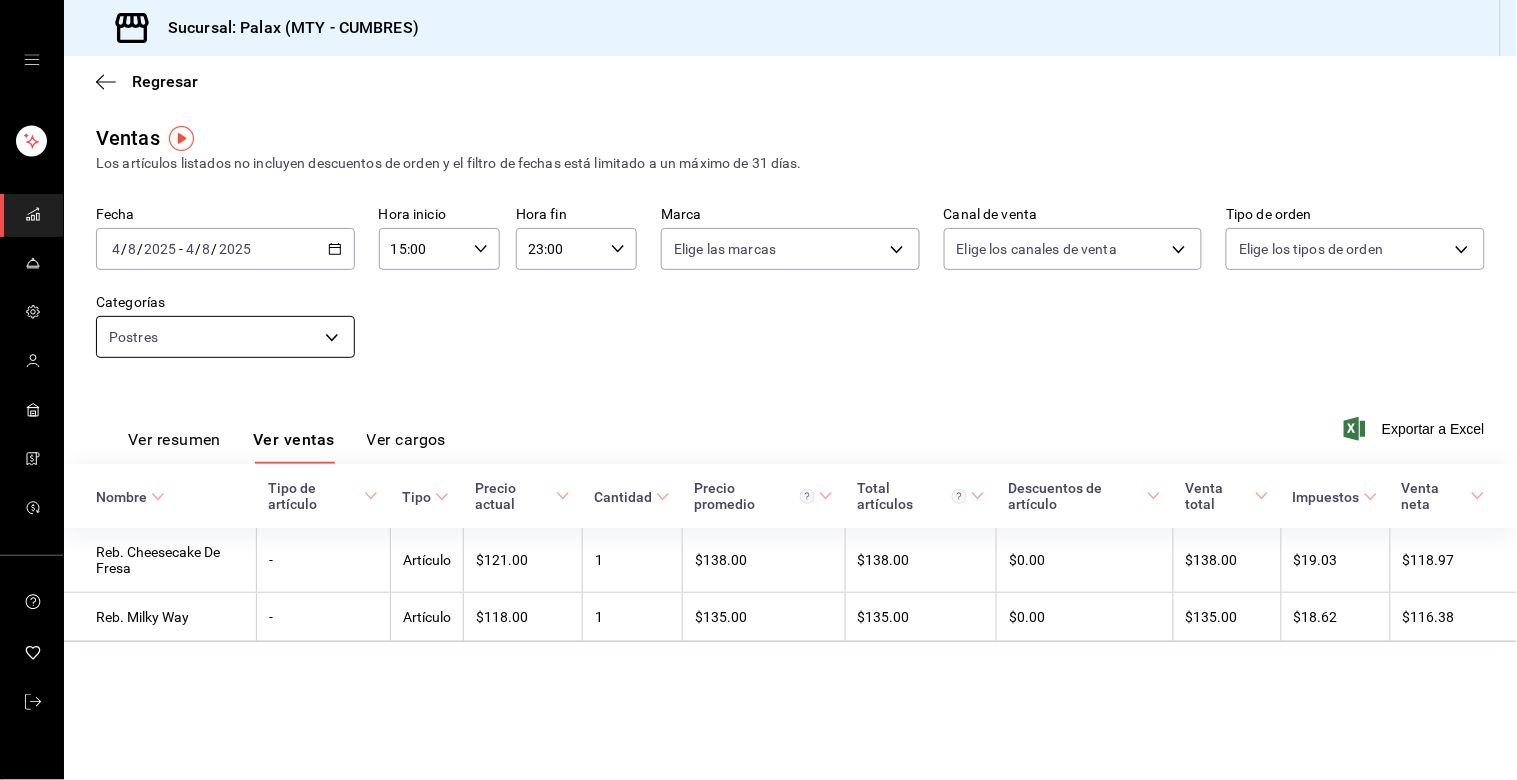 click on "Sucursal: Palax ([CITY] - CUMBRES) Regresar Ventas Los artículos listados no incluyen descuentos de orden y el filtro de fechas está limitado a un máximo de 31 días. Fecha [DATE] [DATE] - [DATE] [DATE] Hora inicio 15:00 Hora inicio Hora fin 23:00 Hora fin Marca Elige las marcas Canal de venta Elige los canales de venta Tipo de orden Elige los tipos de orden Categorías Postres 6970ed2c-64d9-4fee-a1ac-8fe23c7e63ab Ver resumen Ver ventas Ver cargos Exportar a Excel Nombre Tipo de artículo Tipo Precio actual Cantidad Precio promedio   Total artículos   Descuentos de artículo Venta total Impuestos Venta neta Reb. Cheesecake De Fresa - Artículo $121.00 1 $138.00 $138.00 $0.00 $138.00 $19.03 $118.97 Reb. Milky Way - Artículo $118.00 1 $135.00 $135.00 $0.00 $135.00 $18.62 $116.38 GANA 1 MES GRATIS EN TU SUSCRIPCIÓN AQUÍ Ver video tutorial Ir a video Visitar centro de ayuda ([PHONE]) soporte@[DOMAIN].io Visitar centro de ayuda ([PHONE]) soporte@[DOMAIN].io" at bounding box center (758, 390) 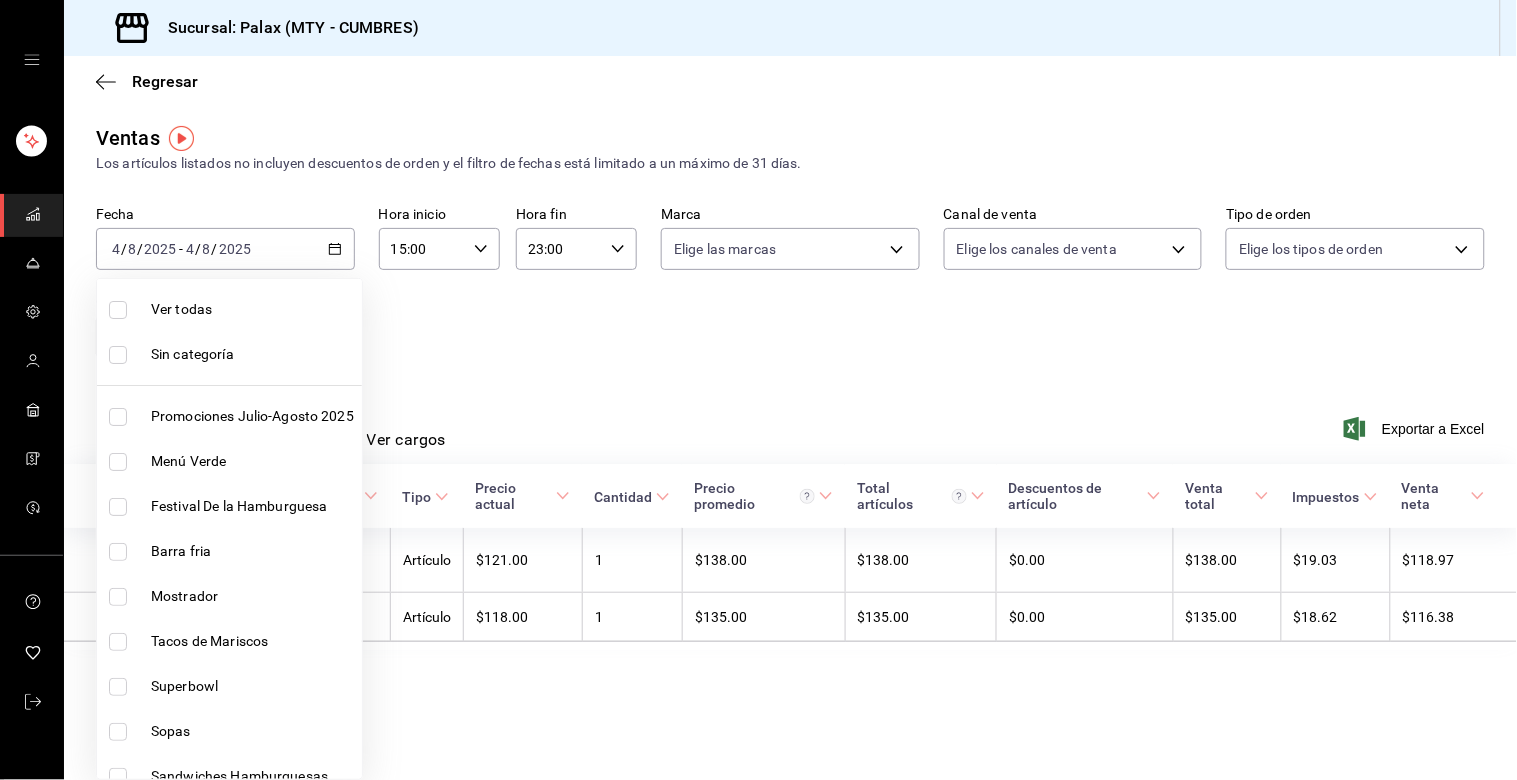 click at bounding box center [122, 597] 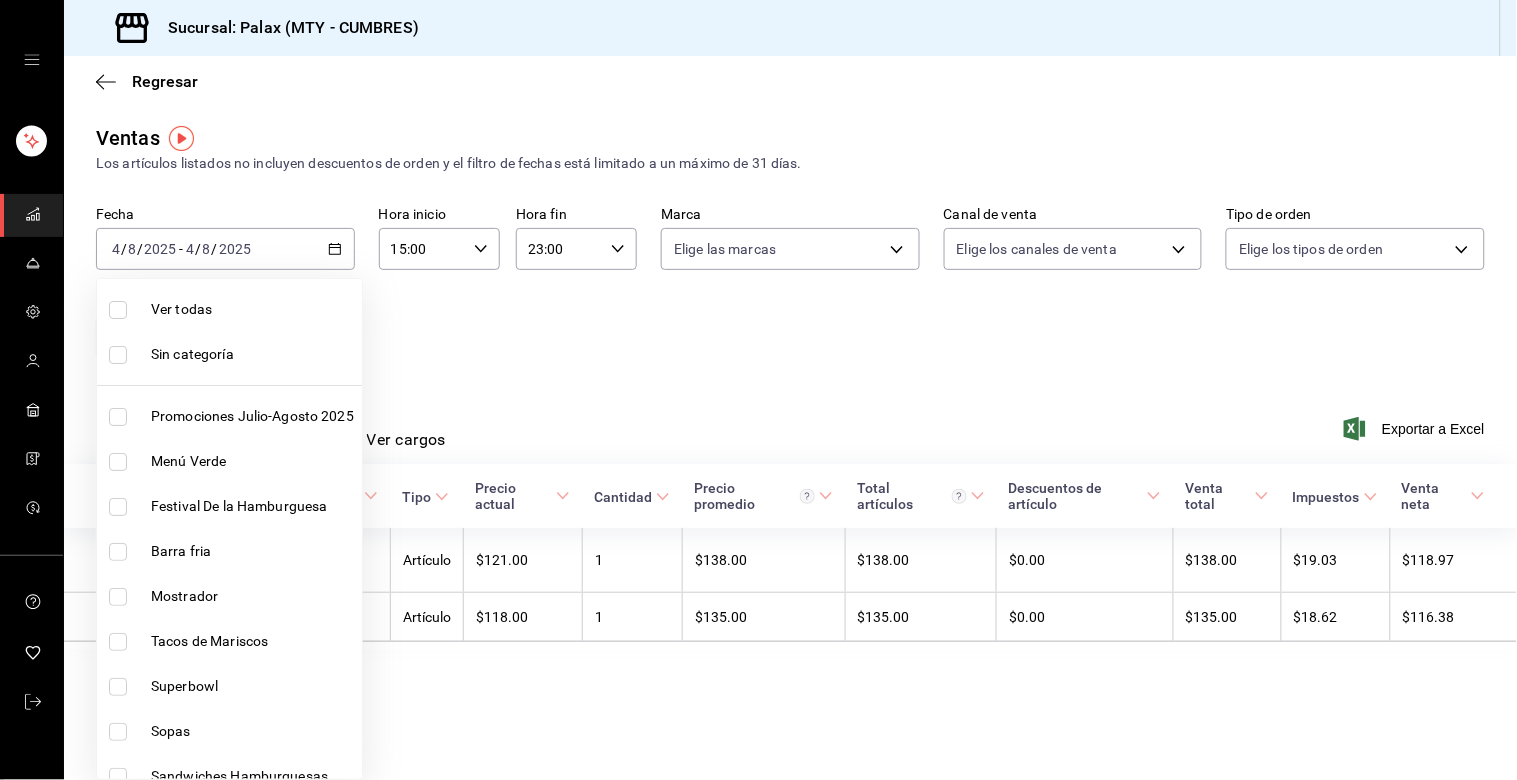 click at bounding box center (758, 390) 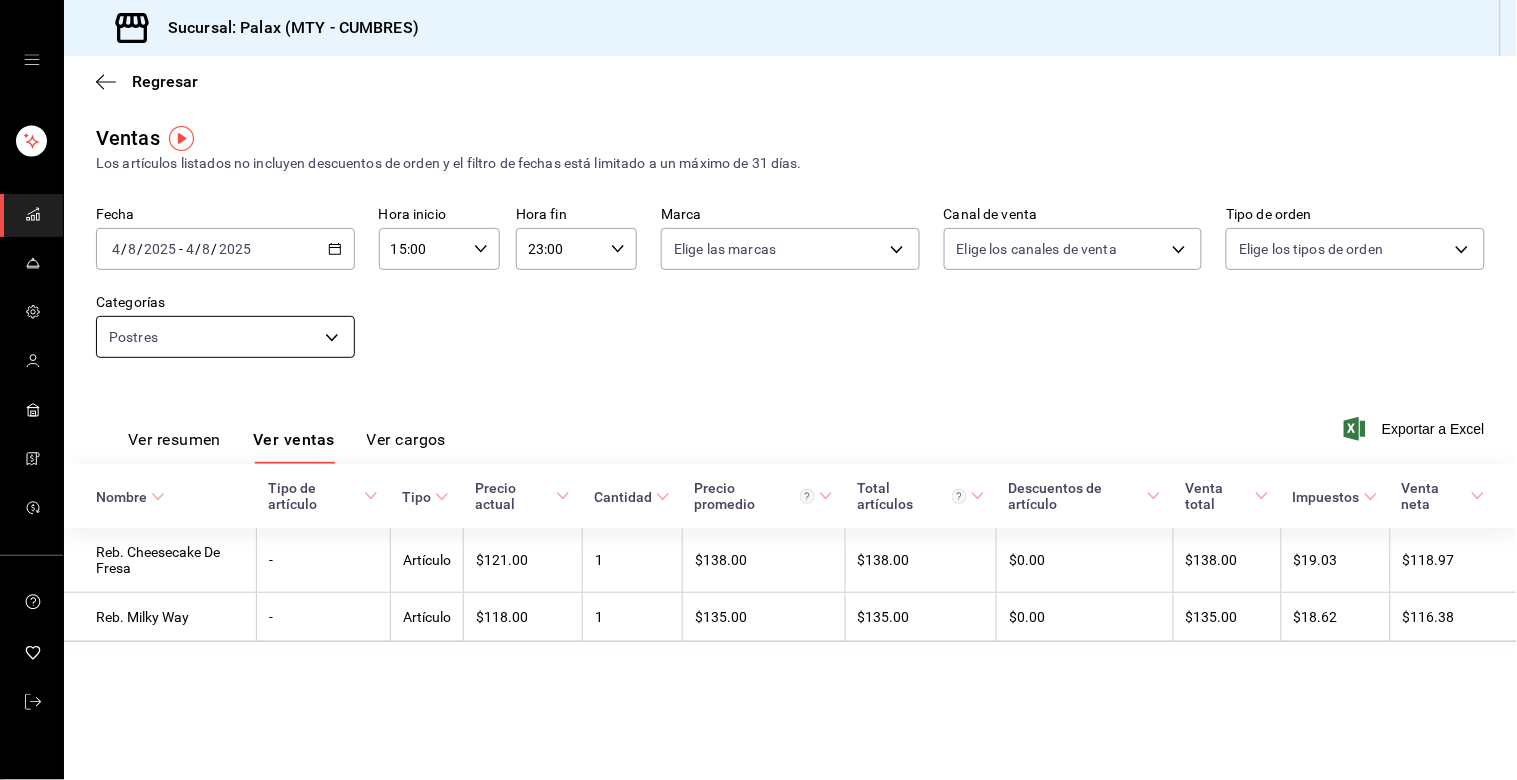 click on "Sucursal: Palax ([CITY] - CUMBRES) Regresar Ventas Los artículos listados no incluyen descuentos de orden y el filtro de fechas está limitado a un máximo de 31 días. Fecha [DATE] [DATE] - [DATE] [DATE] Hora inicio 15:00 Hora inicio Hora fin 23:00 Hora fin Marca Elige las marcas Canal de venta Elige los canales de venta Tipo de orden Elige los tipos de orden Categorías Postres 6970ed2c-64d9-4fee-a1ac-8fe23c7e63ab Ver resumen Ver ventas Ver cargos Exportar a Excel Nombre Tipo de artículo Tipo Precio actual Cantidad Precio promedio   Total artículos   Descuentos de artículo Venta total Impuestos Venta neta Reb. Cheesecake De Fresa - Artículo $121.00 1 $138.00 $138.00 $0.00 $138.00 $19.03 $118.97 Reb. Milky Way - Artículo $118.00 1 $135.00 $135.00 $0.00 $135.00 $18.62 $116.38 GANA 1 MES GRATIS EN TU SUSCRIPCIÓN AQUÍ Ver video tutorial Ir a video Visitar centro de ayuda ([PHONE]) soporte@[DOMAIN].io Visitar centro de ayuda ([PHONE]) soporte@[DOMAIN].io" at bounding box center [758, 390] 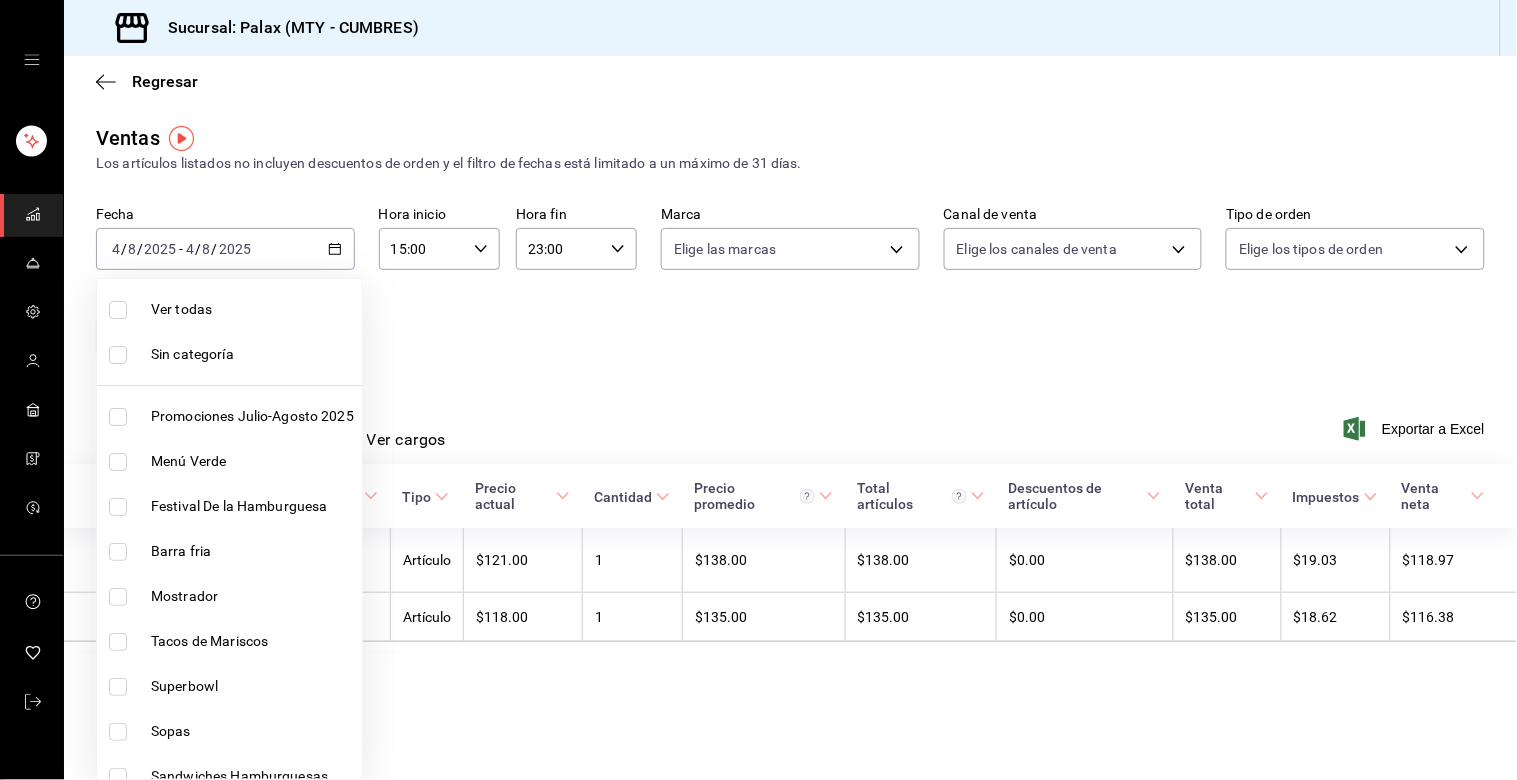 click at bounding box center [118, 597] 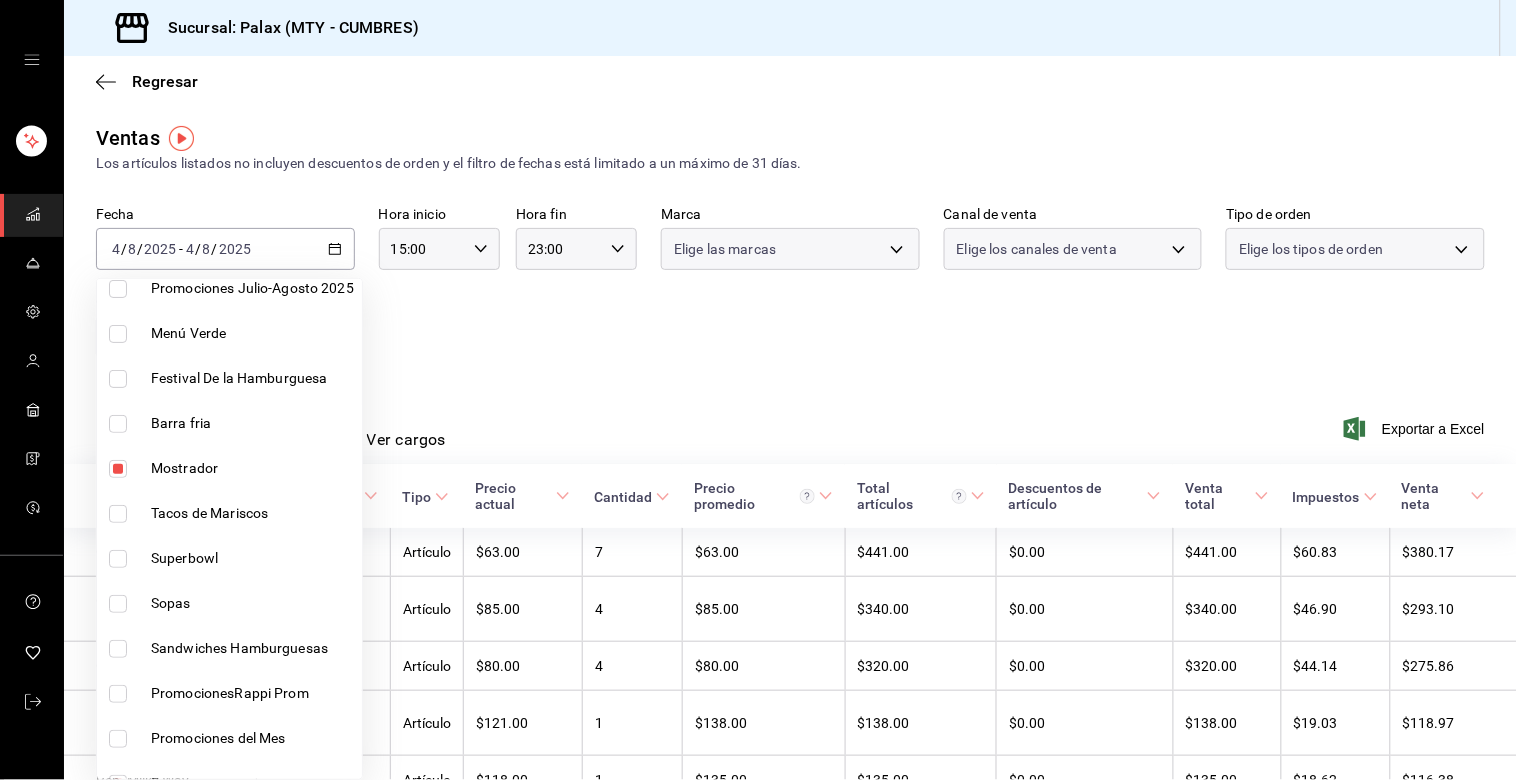 scroll, scrollTop: 333, scrollLeft: 0, axis: vertical 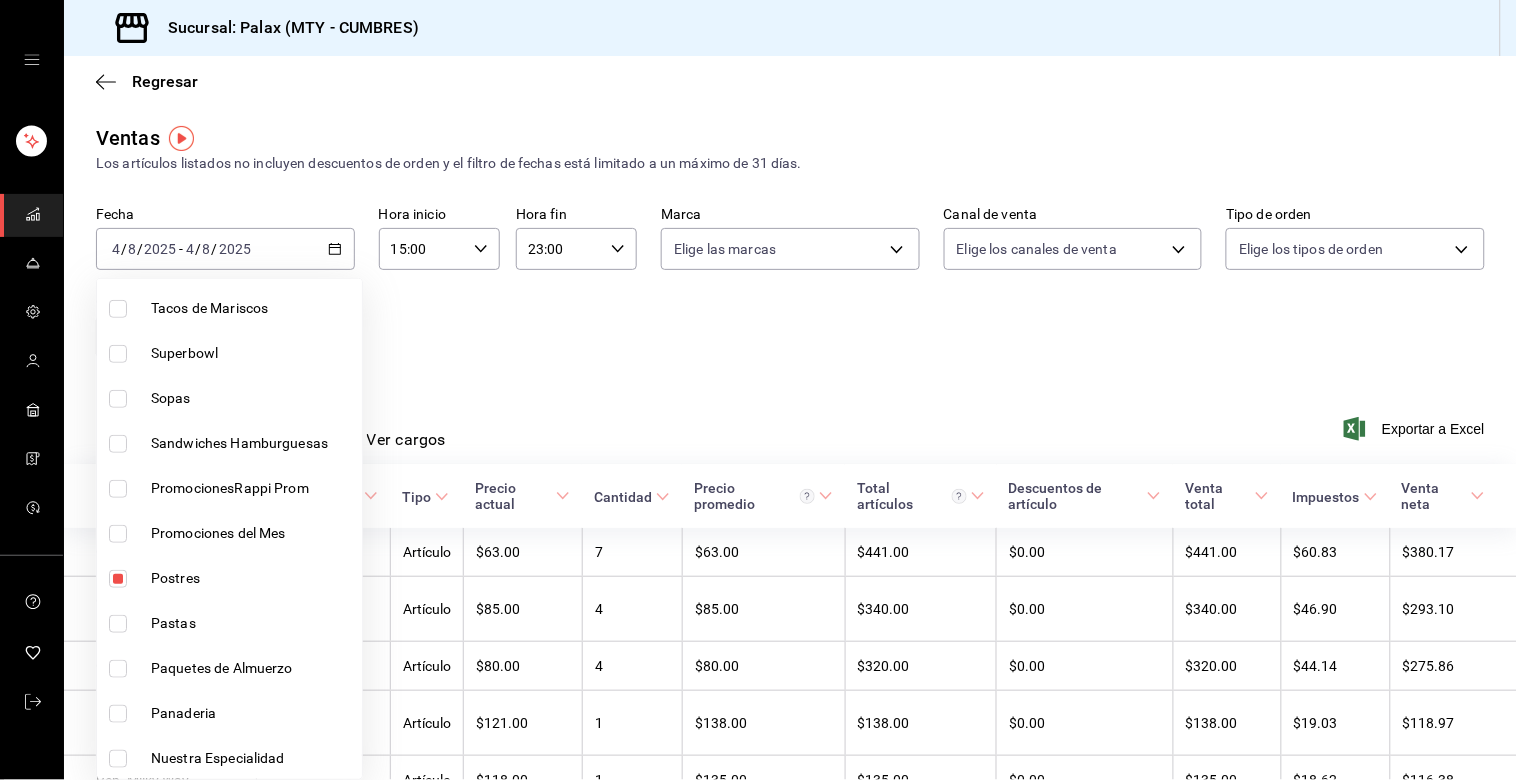 click at bounding box center (122, 579) 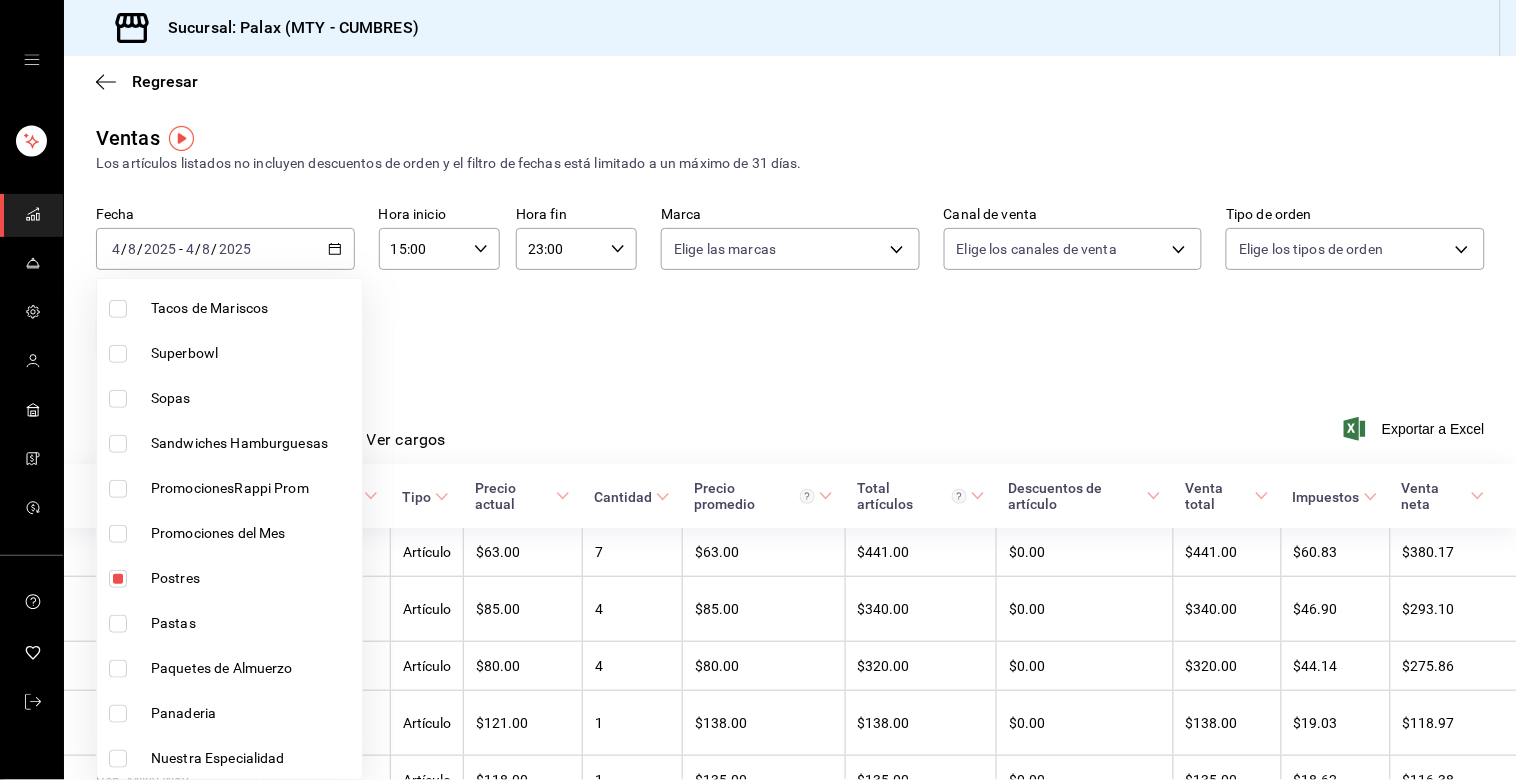 click at bounding box center (118, 579) 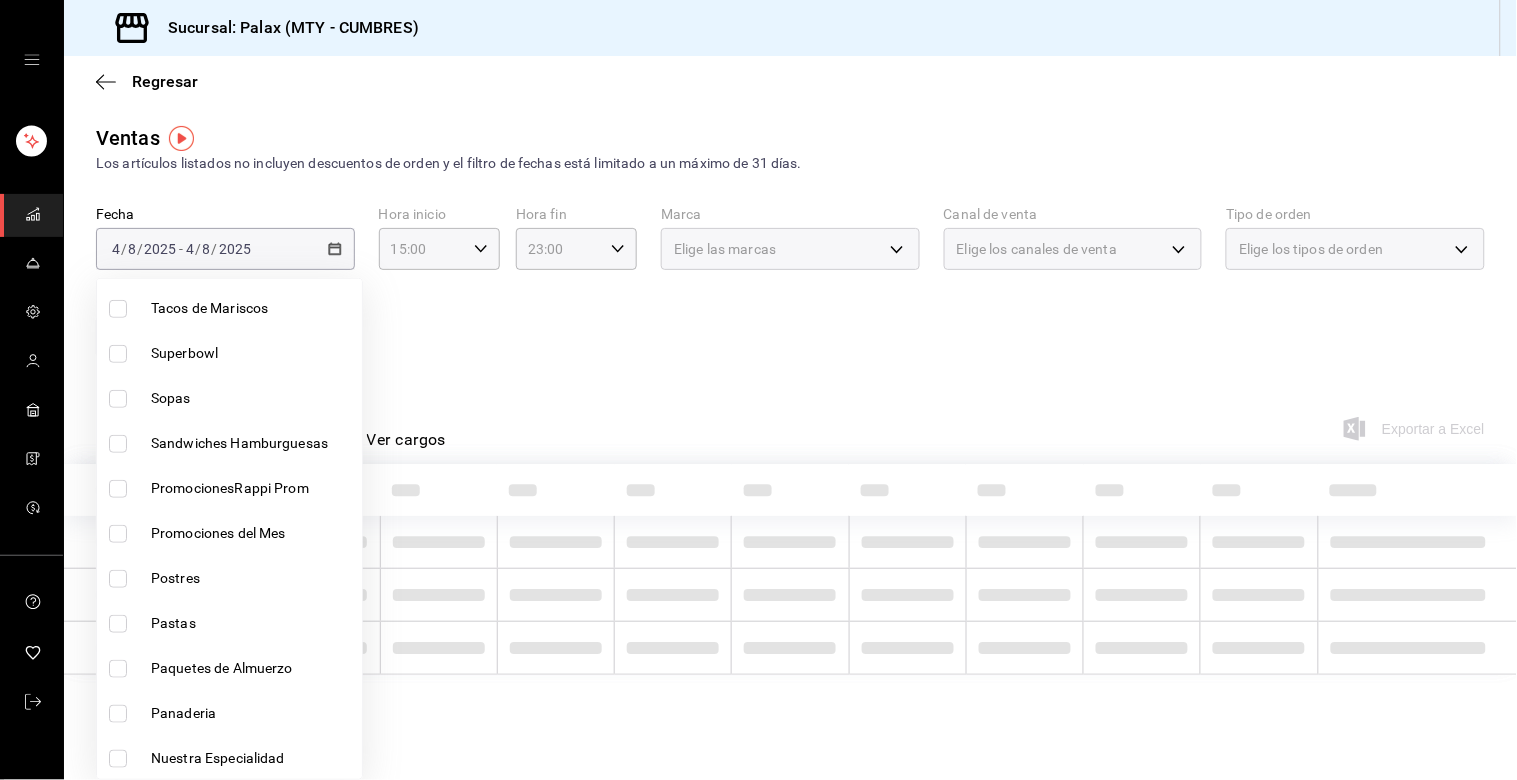 drag, startPoint x: 660, startPoint y: 366, endPoint x: 666, endPoint y: 381, distance: 16.155495 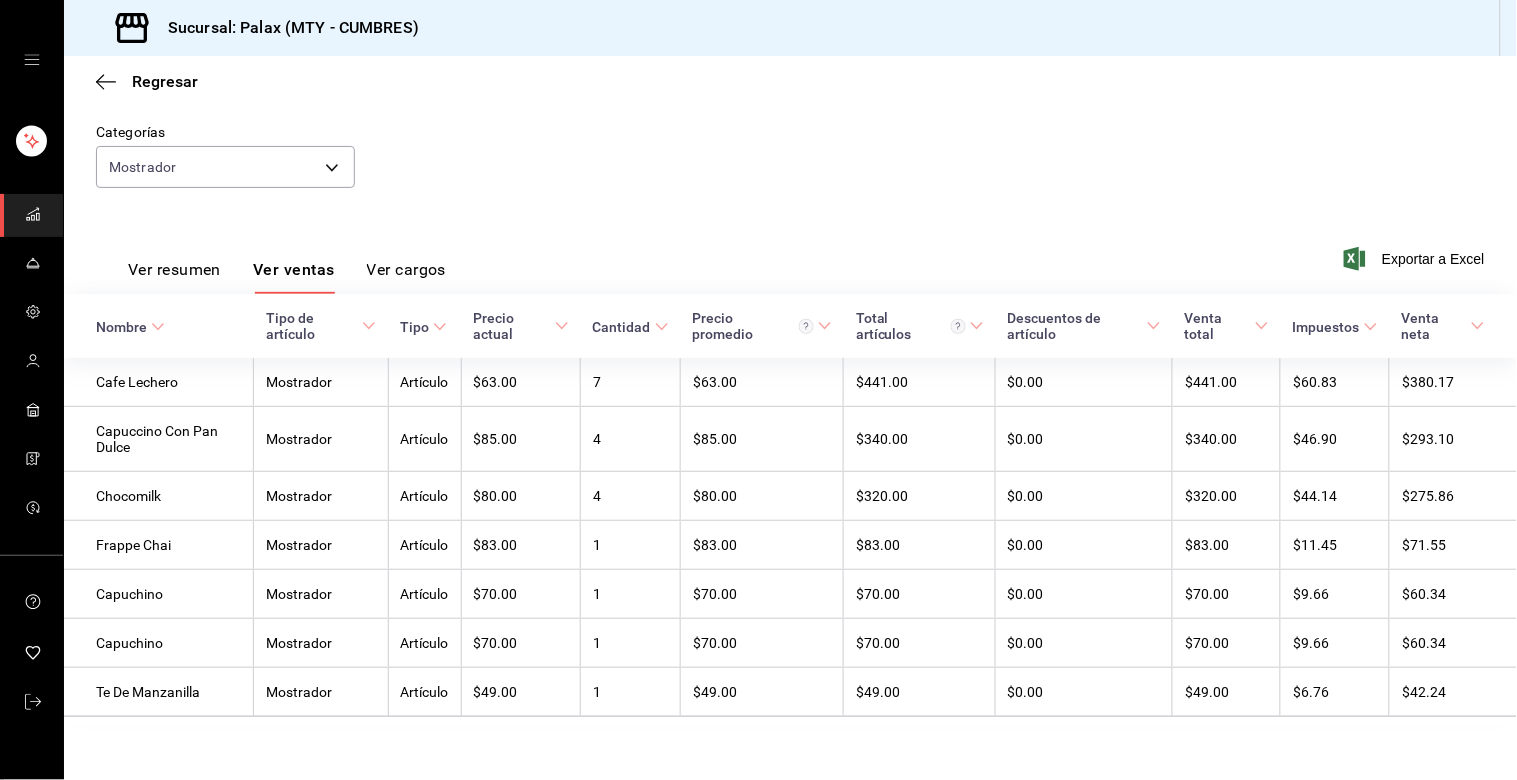 scroll, scrollTop: 186, scrollLeft: 0, axis: vertical 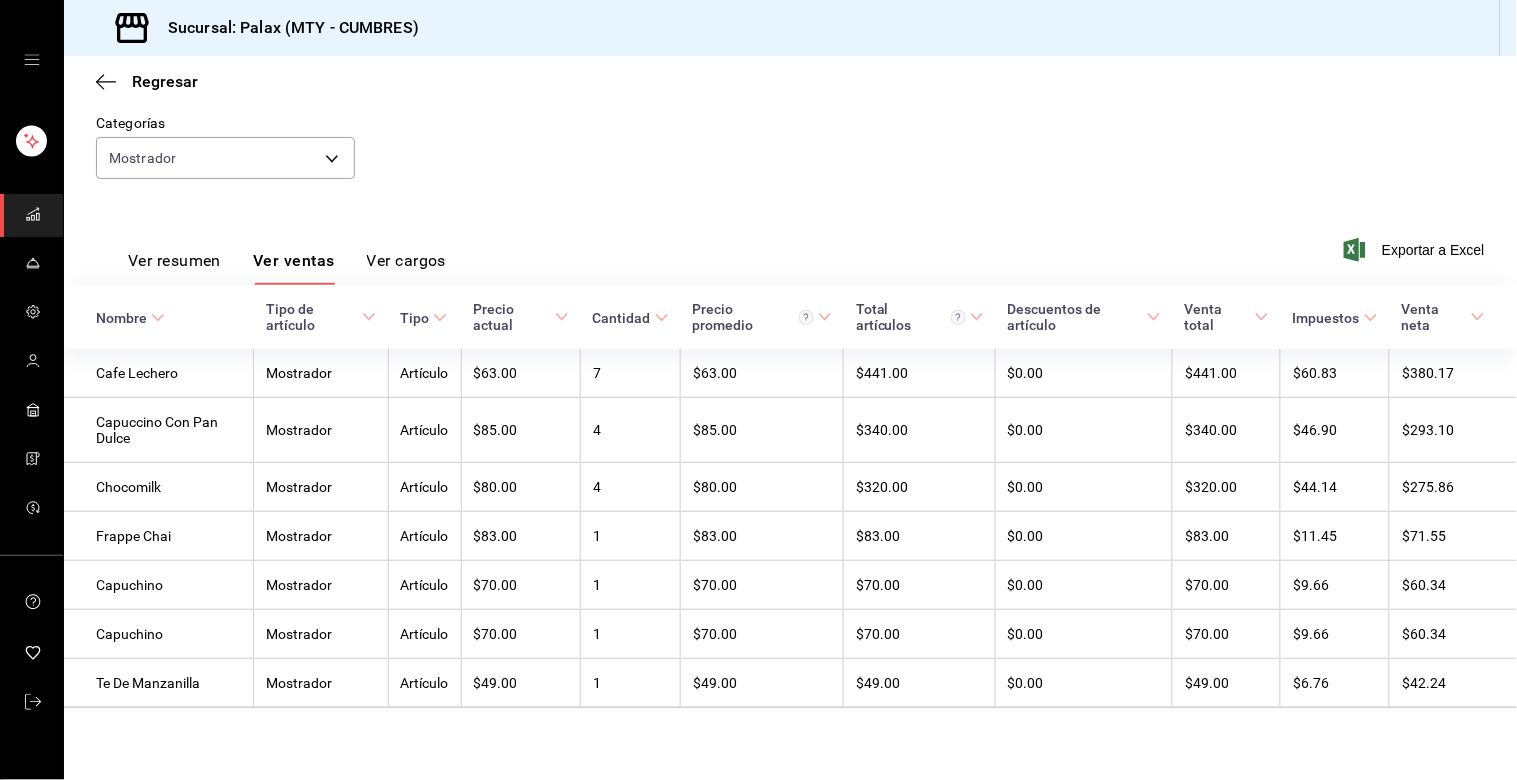 click on "Fecha [DATE] [DATE] - [DATE] [DATE] Hora inicio 15:00 Hora inicio Hora fin 23:00 Hora fin Marca Elige las marcas Canal de venta Elige los canales de venta Tipo de orden Elige los tipos de orden Categorías Mostrador f2dae4ce-bbab-4ca5-92d1-59dc07dbf672" at bounding box center (790, 115) 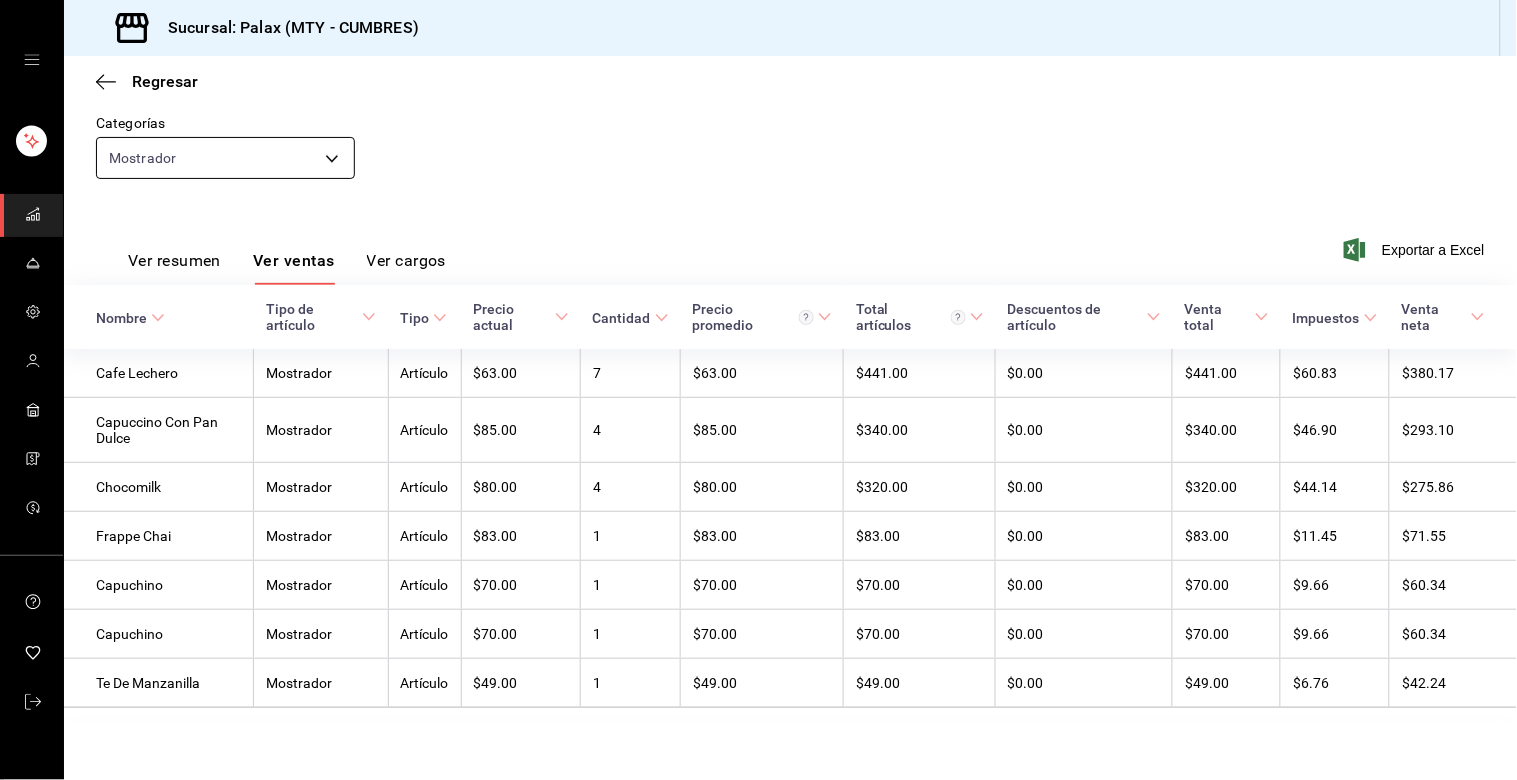 click on "Sucursal: Palax ([CITY] - CUMBRES) Regresar Ventas Los artículos listados no incluyen descuentos de orden y el filtro de fechas está limitado a un máximo de 31 días. Fecha [DATE] [DATE] - [DATE] [DATE] Hora inicio 15:00 Hora inicio Hora fin 23:00 Hora fin Marca Elige las marcas Canal de venta Elige los canales de venta Tipo de orden Elige los tipos de orden Categorías Mostrador f2dae4ce-bbab-4ca5-92d1-59dc07dbf672 Ver resumen Ver ventas Ver cargos Exportar a Excel Nombre Tipo de artículo Tipo Precio actual Cantidad Precio promedio   Total artículos   Descuentos de artículo Venta total Impuestos Venta neta Cafe Lechero Mostrador Artículo $63.00 7 $63.00 $441.00 $0.00 $441.00 $60.83 $380.17 Capuccino Con Pan Dulce Mostrador Artículo $85.00 4 $85.00 $340.00 $0.00 $340.00 $46.90 $293.10 Chocomilk Mostrador Artículo $80.00 4 $80.00 $320.00 $0.00 $320.00 $44.14 $275.86 Frappe Chai Mostrador Artículo $83.00 1 $83.00 $83.00 $0.00 $83.00 $11.45 $71.55 Capuchino Mostrador Artículo $70.00 1" at bounding box center [758, 390] 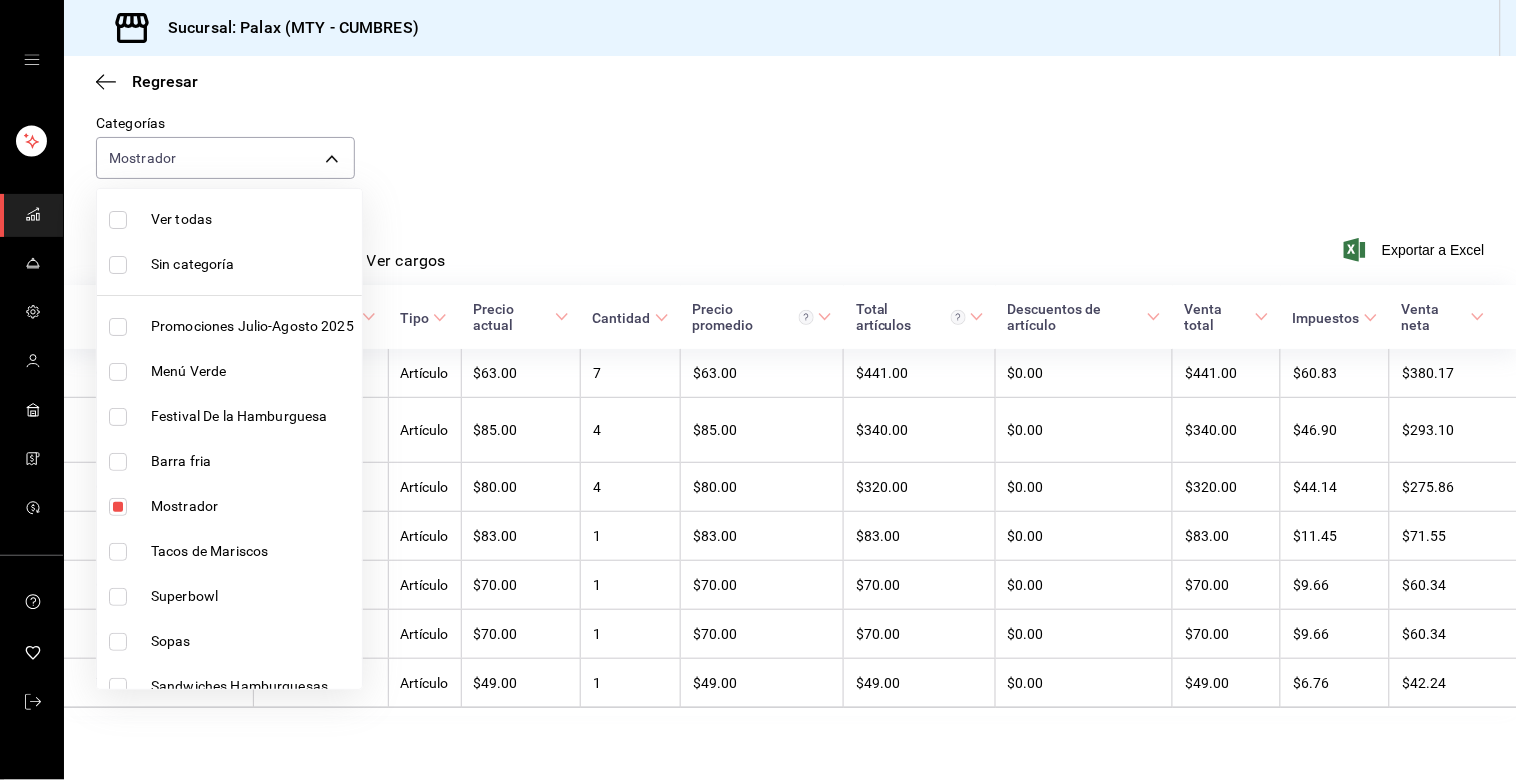 click on "Mostrador" at bounding box center (229, 506) 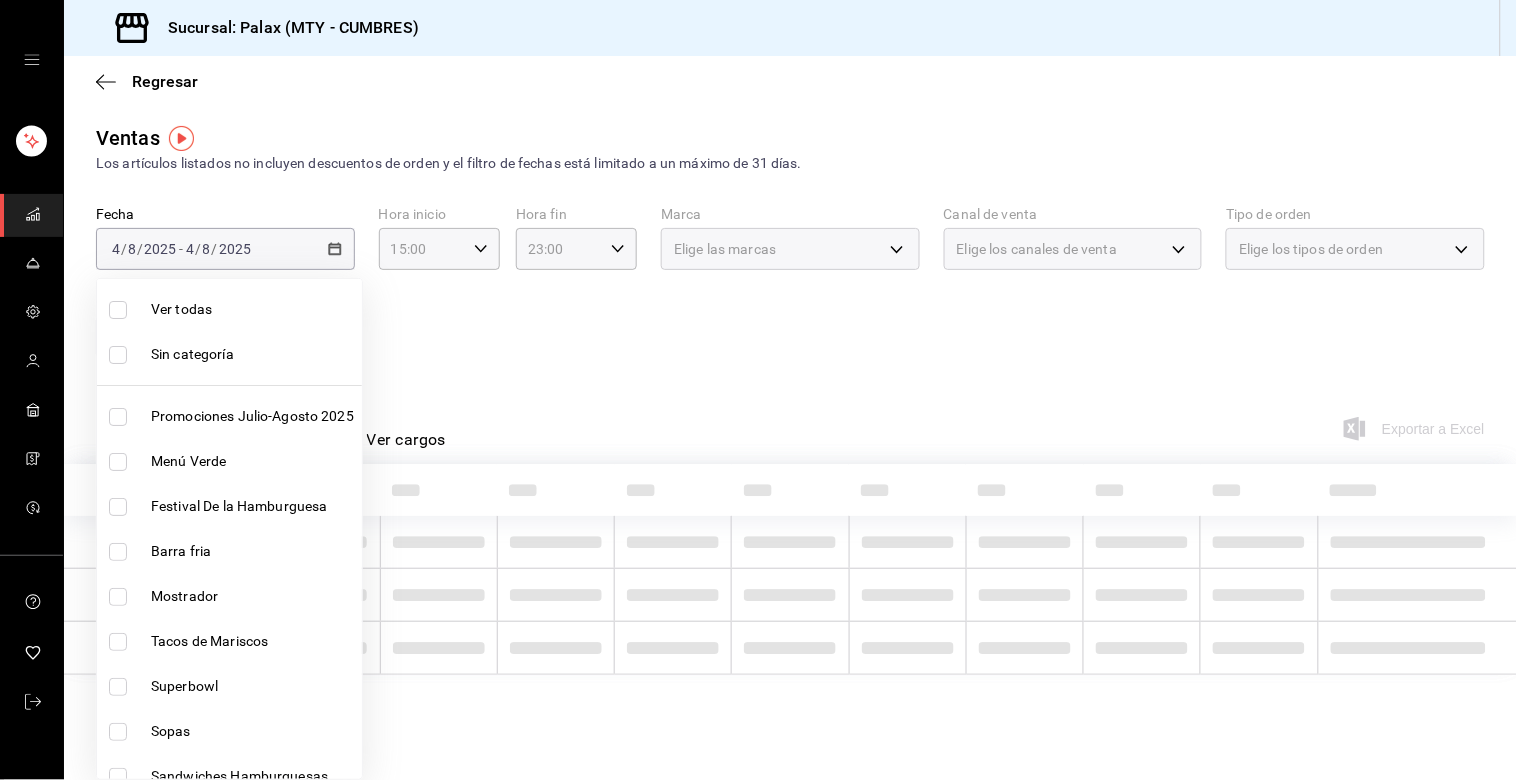 scroll, scrollTop: 0, scrollLeft: 0, axis: both 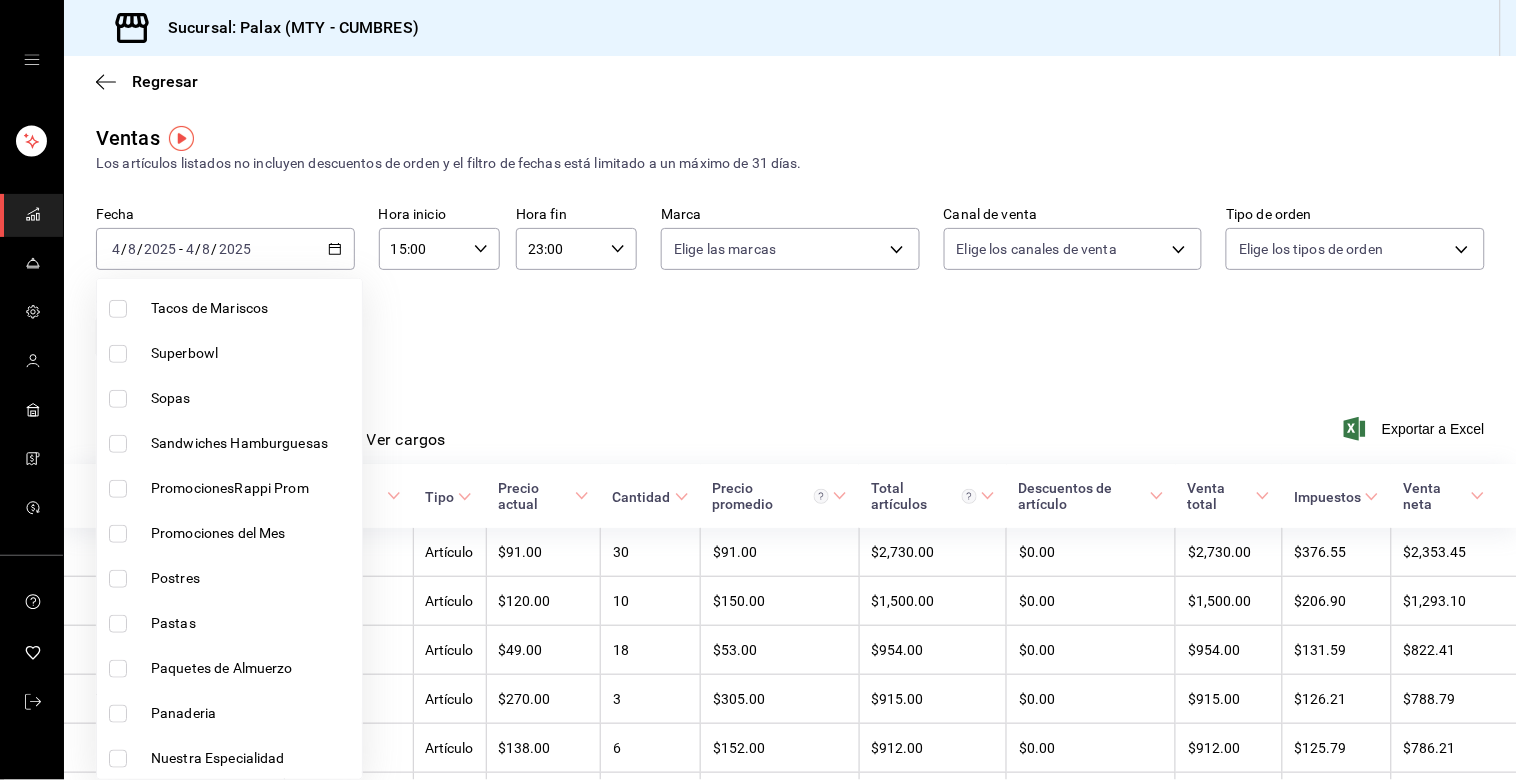 click at bounding box center [118, 579] 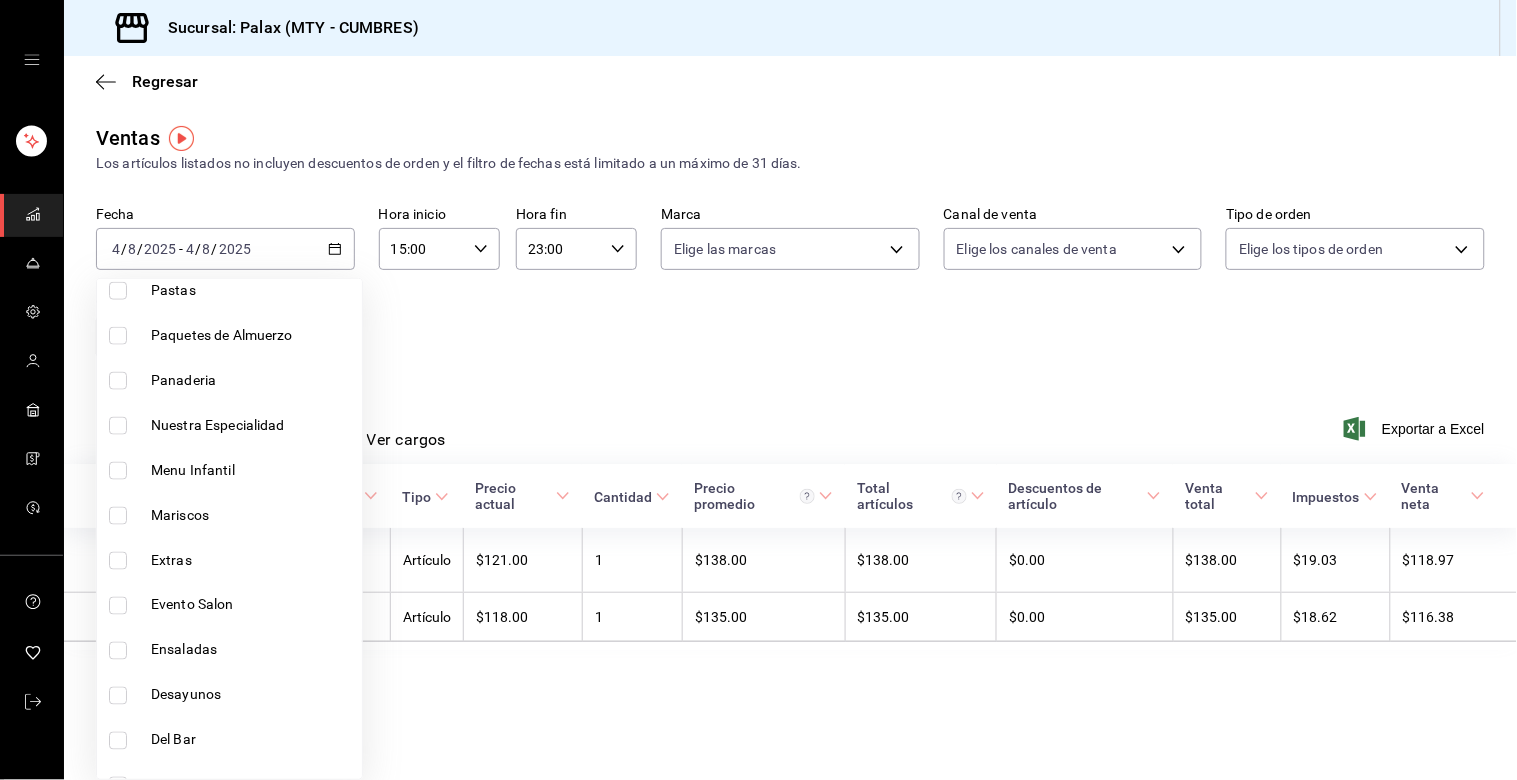 scroll, scrollTop: 555, scrollLeft: 0, axis: vertical 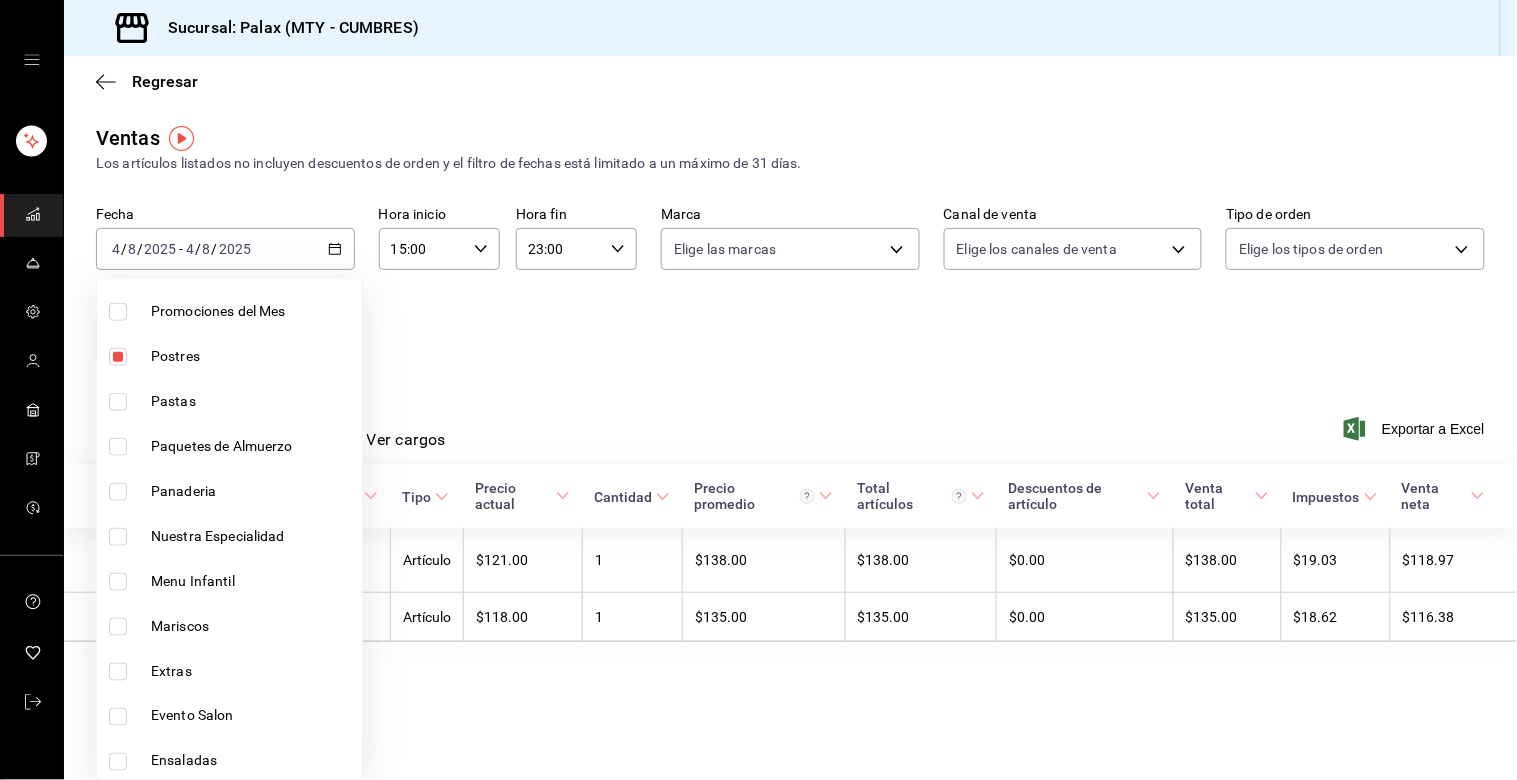 click at bounding box center (118, 492) 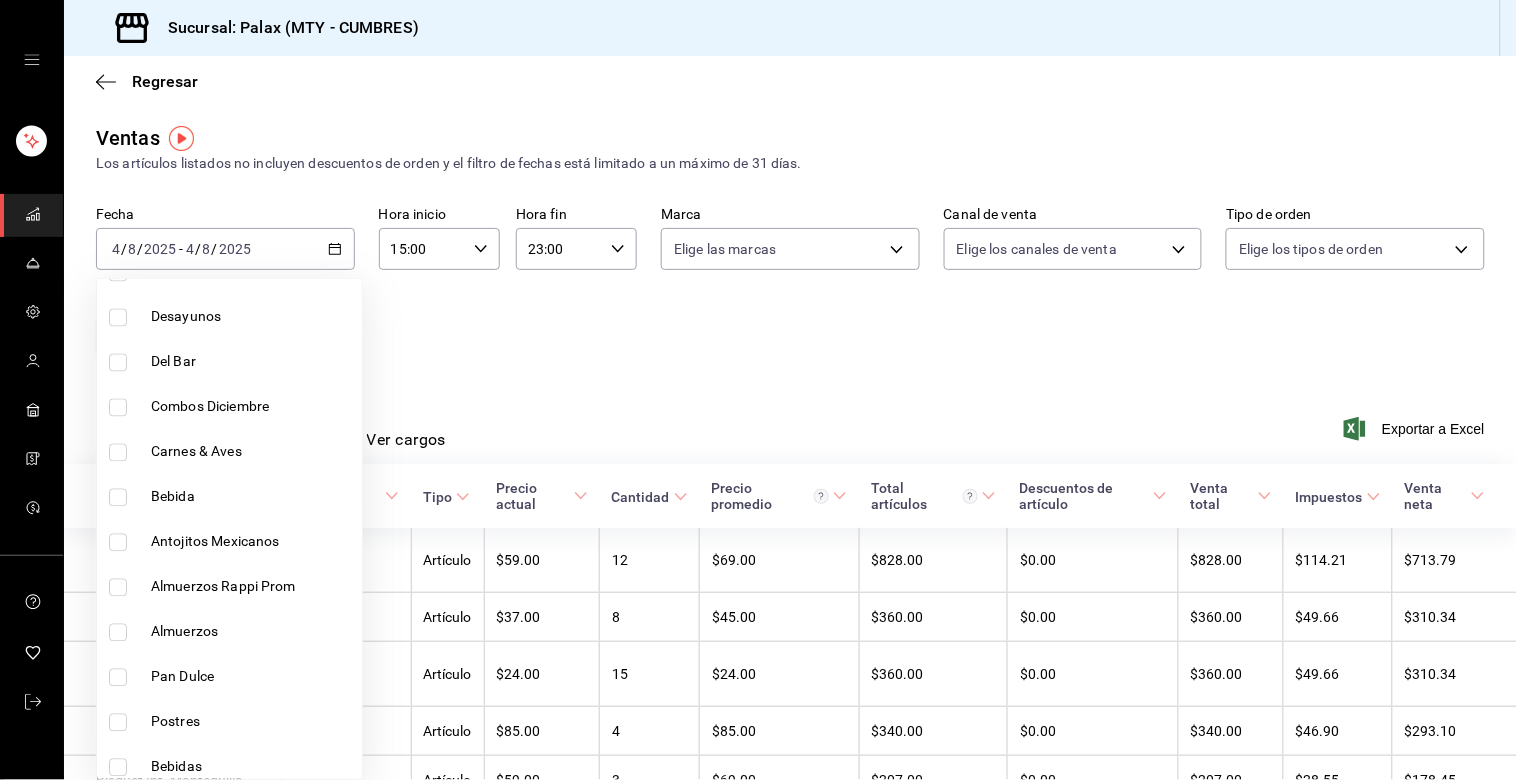 scroll, scrollTop: 1111, scrollLeft: 0, axis: vertical 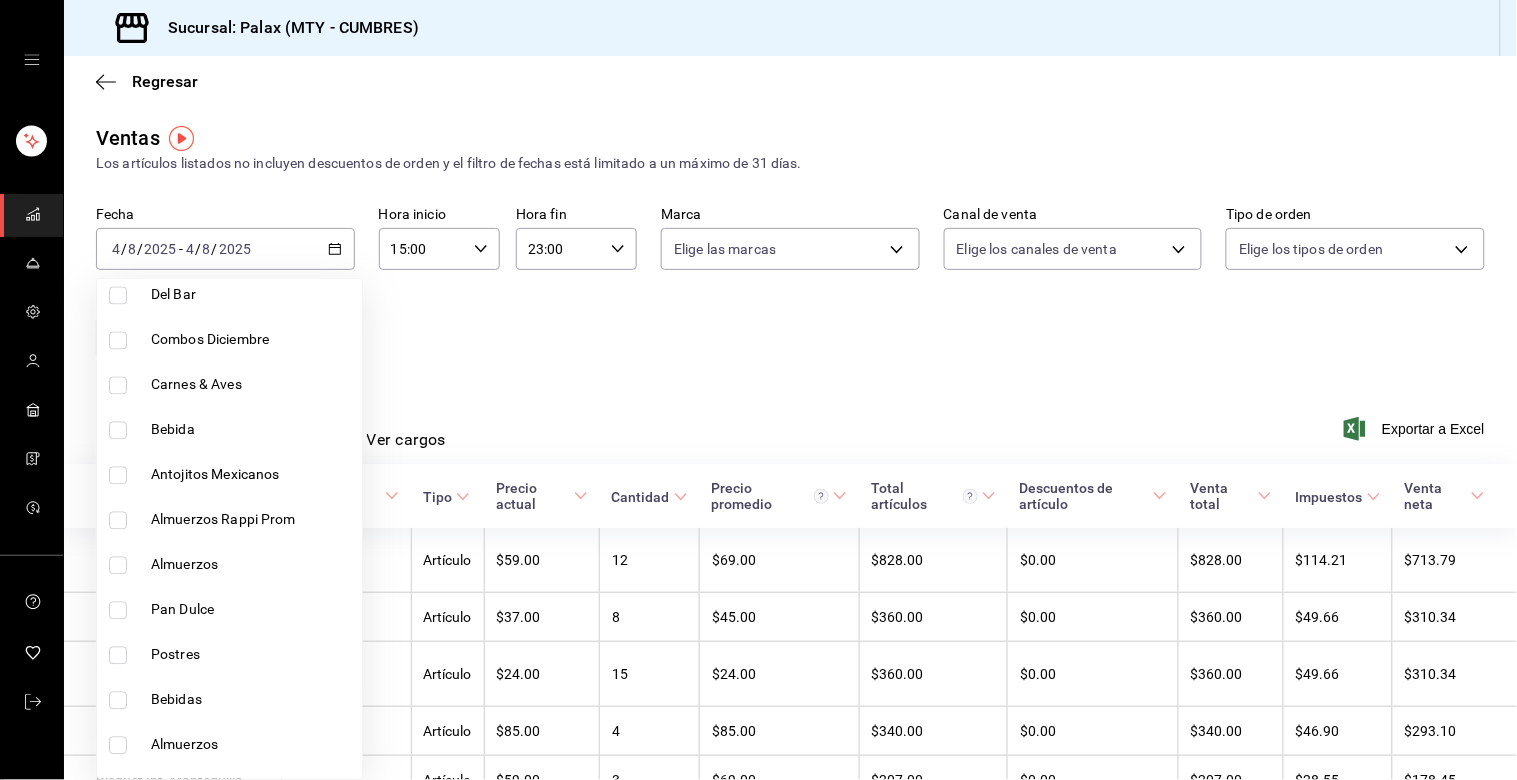 click at bounding box center (118, 656) 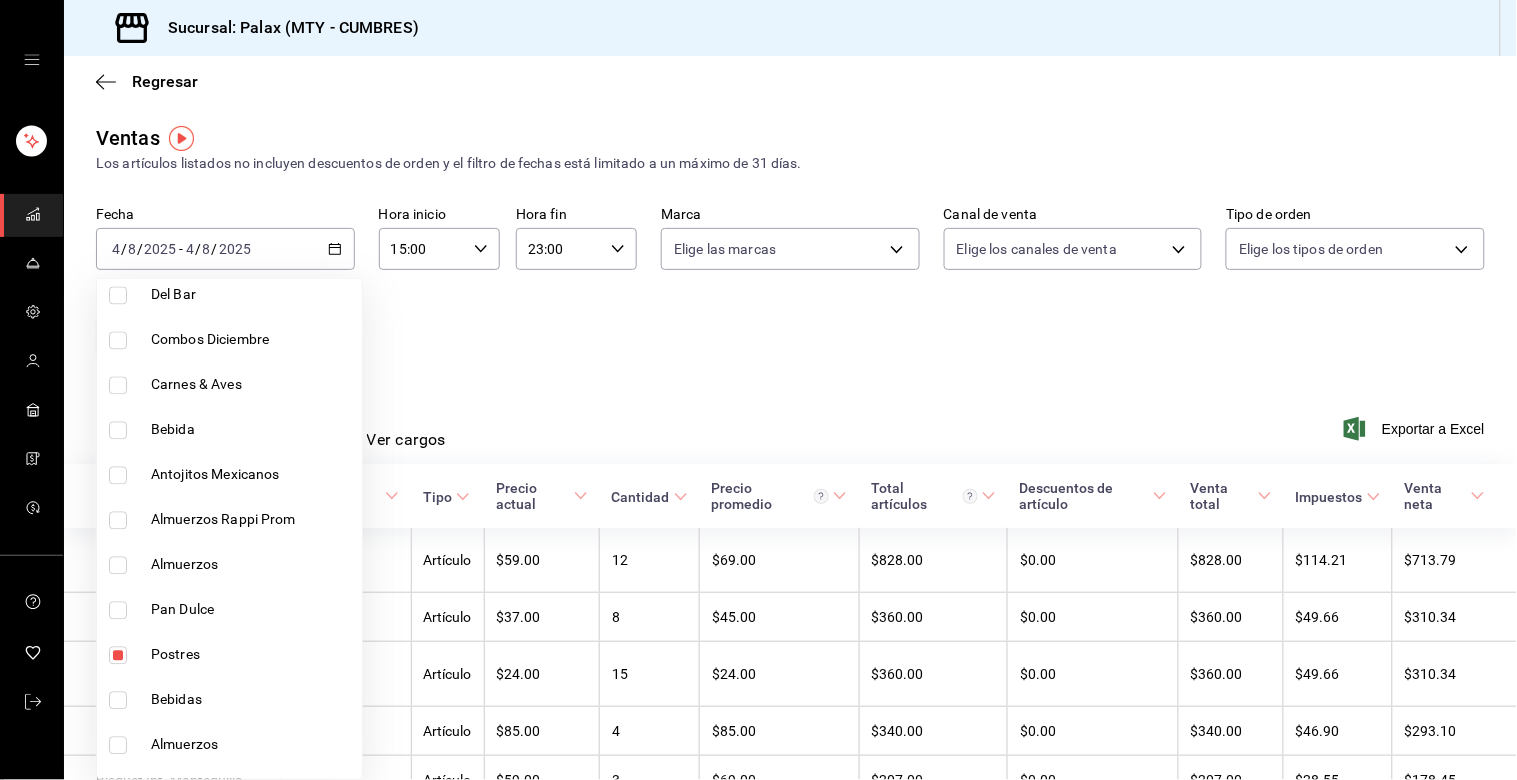 type on "6970ed2c-64d9-4fee-a1ac-8fe23c7e63ab,c1857e69-1263-4738-8070-fa69687f0395,f0b9eaa6-d632-40ae-aa09-0bcae4e471a3" 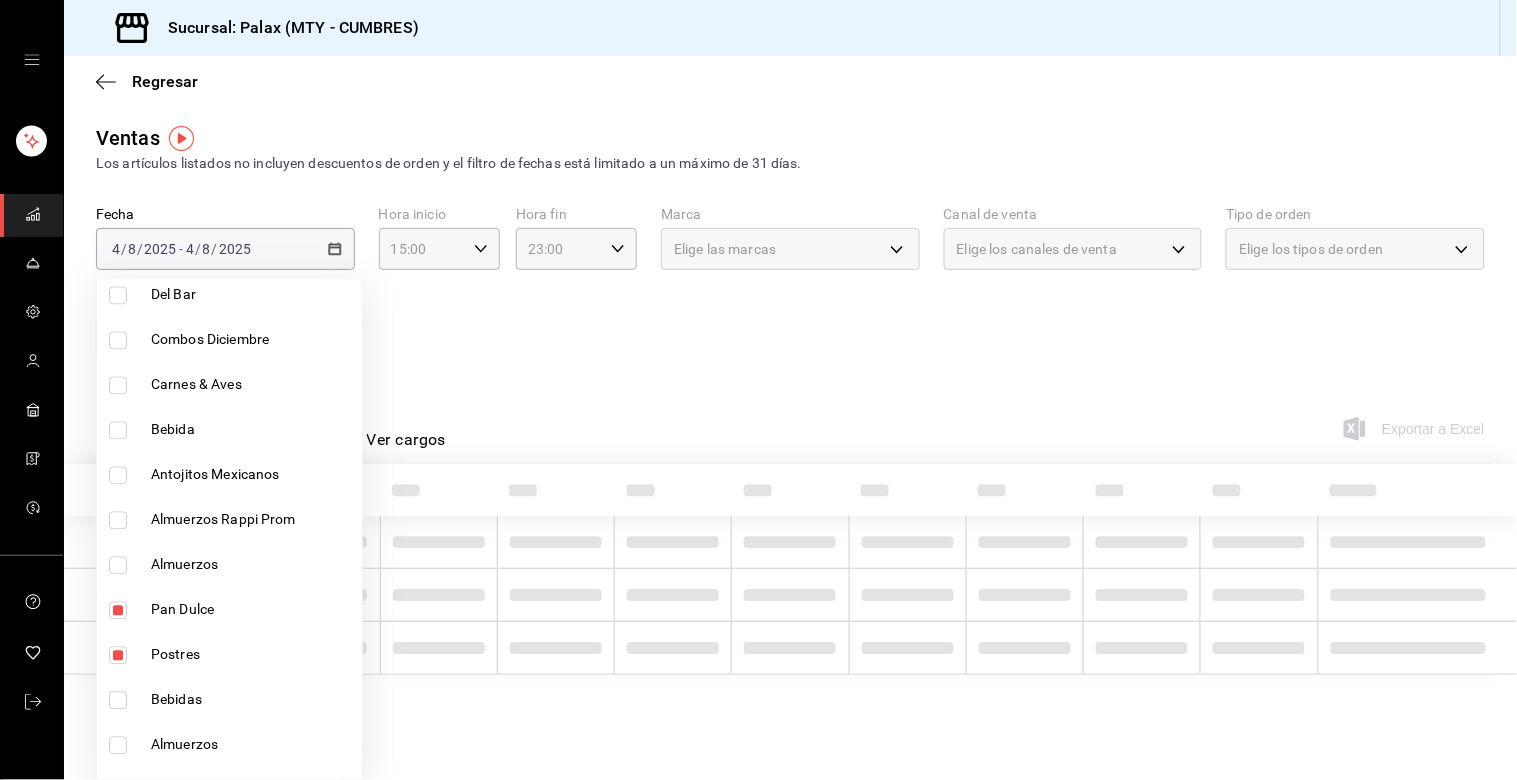 click at bounding box center [758, 390] 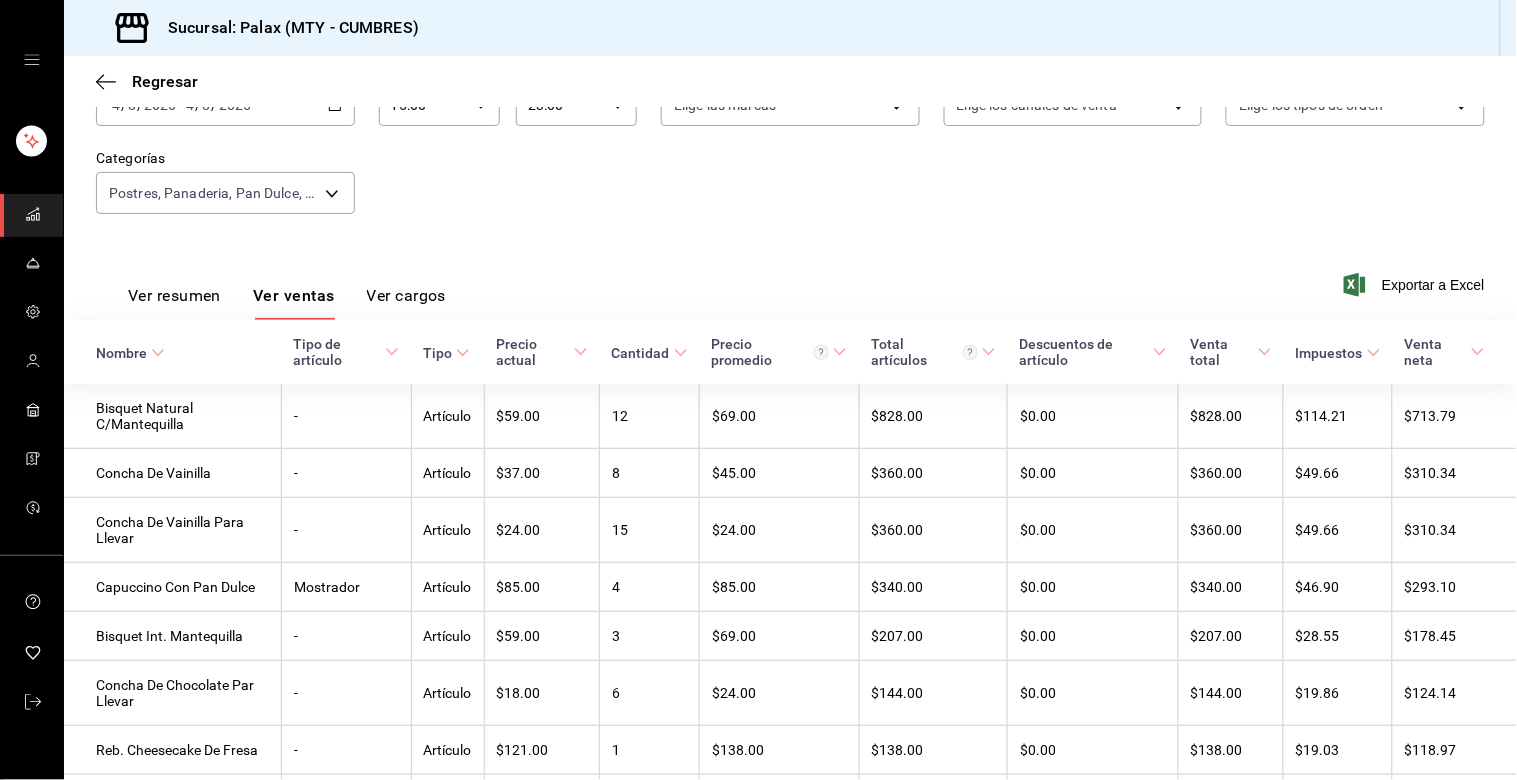 scroll, scrollTop: 38, scrollLeft: 0, axis: vertical 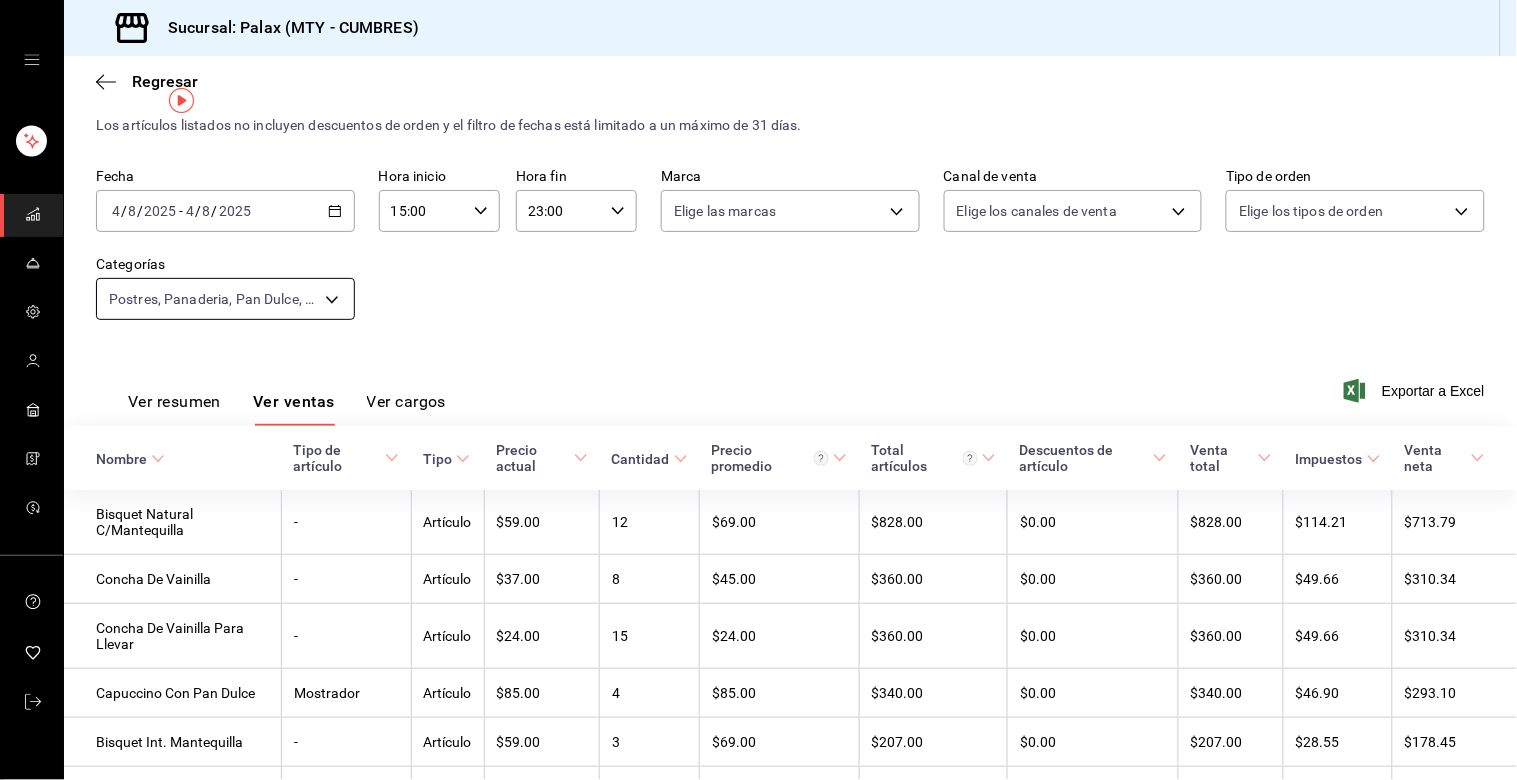 click on "Sucursal: Palax ([CITY] - CUMBRES) Regresar Ventas Los artículos listados no incluyen descuentos de orden y el filtro de fechas está limitado a un máximo de 31 días. Fecha [DATE] [DATE] - [DATE] [DATE] Hora inicio 15:00 Hora inicio Hora fin 23:00 Hora fin Marca Elige las marcas Canal de venta Elige los canales de venta Tipo de orden Elige los tipos de orden Categorías Postres, Panaderia, Pan Dulce, Postres 6970ed2c-64d9-4fee-a1ac-8fe23c7e63ab,c1857e69-1263-4738-8070-fa69687f0395,f0b9eaa6-d632-40ae-aa09-0bcae4e471a3,28c1a667-0fd6-4a26-94c0-8b3e49d7bdba Ver resumen Ver ventas Ver cargos Exportar a Excel Nombre Tipo de artículo Tipo Precio actual Cantidad Precio promedio   Total artículos   Descuentos de artículo Venta total Impuestos Venta neta Bisquet Natural C/Mantequilla - Artículo $59.00 12 $69.00 $828.00 $0.00 $828.00 $114.21 $713.79 Concha De Vainilla - Artículo $37.00 8 $45.00 $360.00 $0.00 $360.00 $49.66 $310.34 Concha De Vainilla Para Llevar - Artículo $24.00 15 $24.00 $0.00" at bounding box center (758, 390) 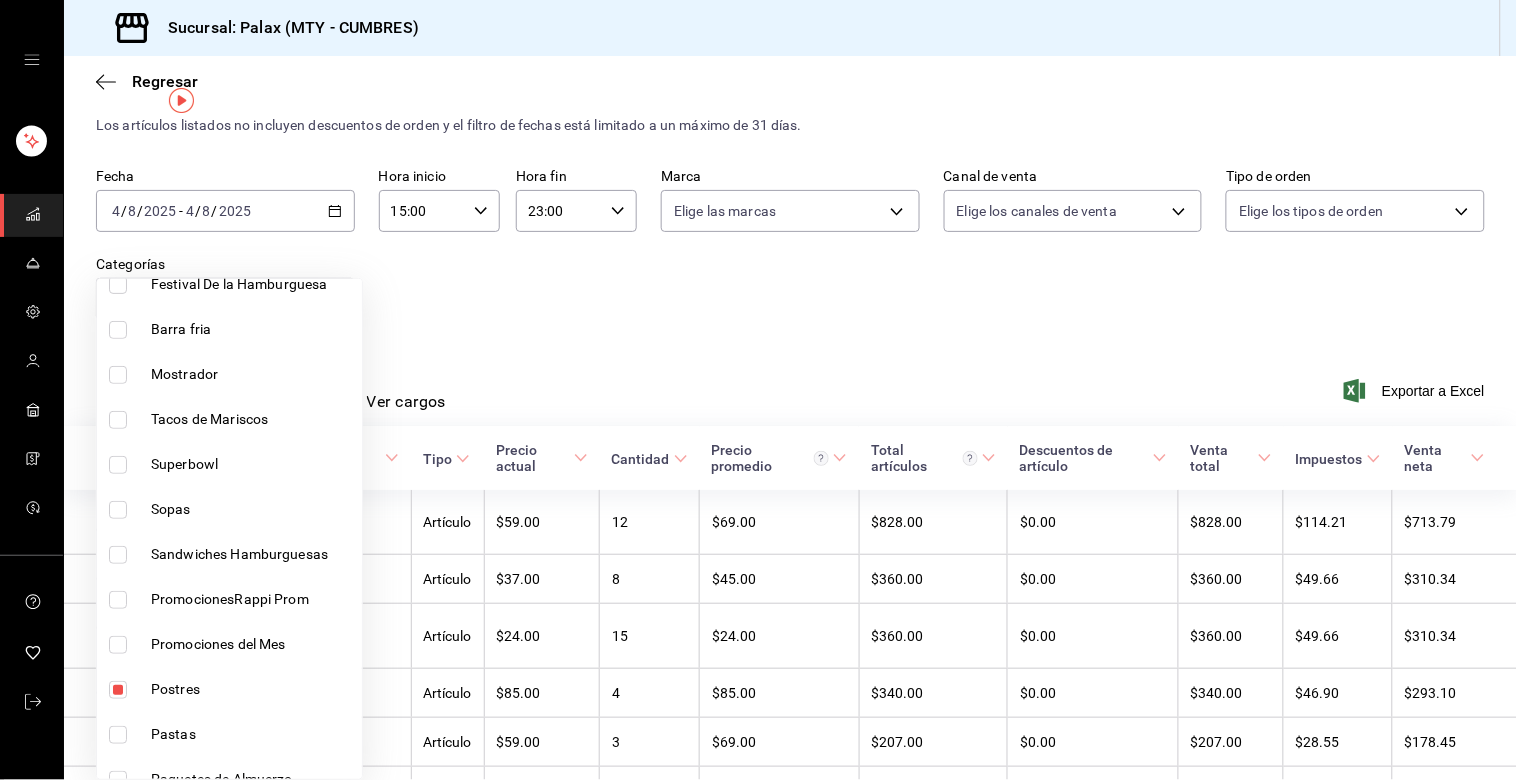 scroll, scrollTop: 444, scrollLeft: 0, axis: vertical 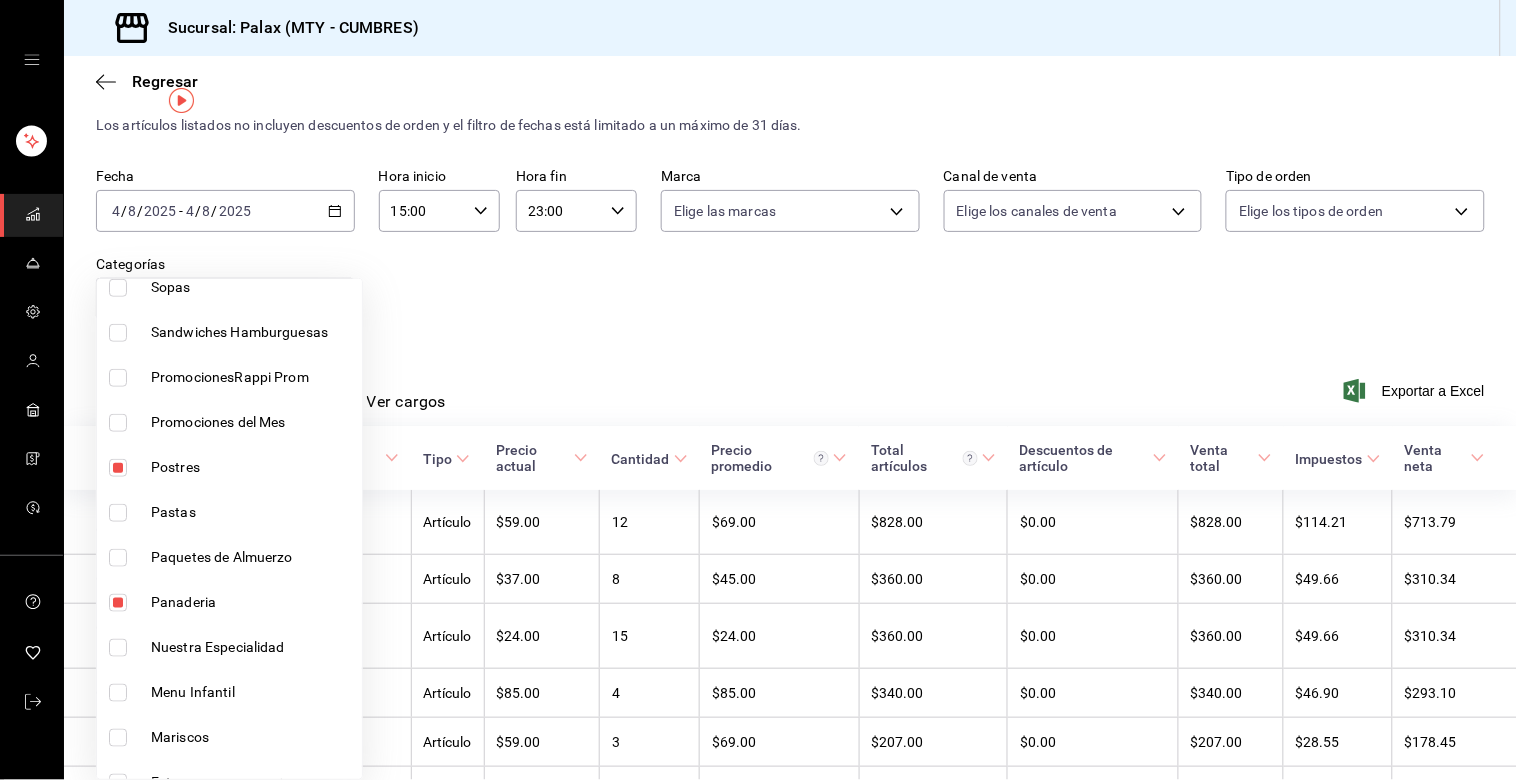 click at bounding box center (118, 468) 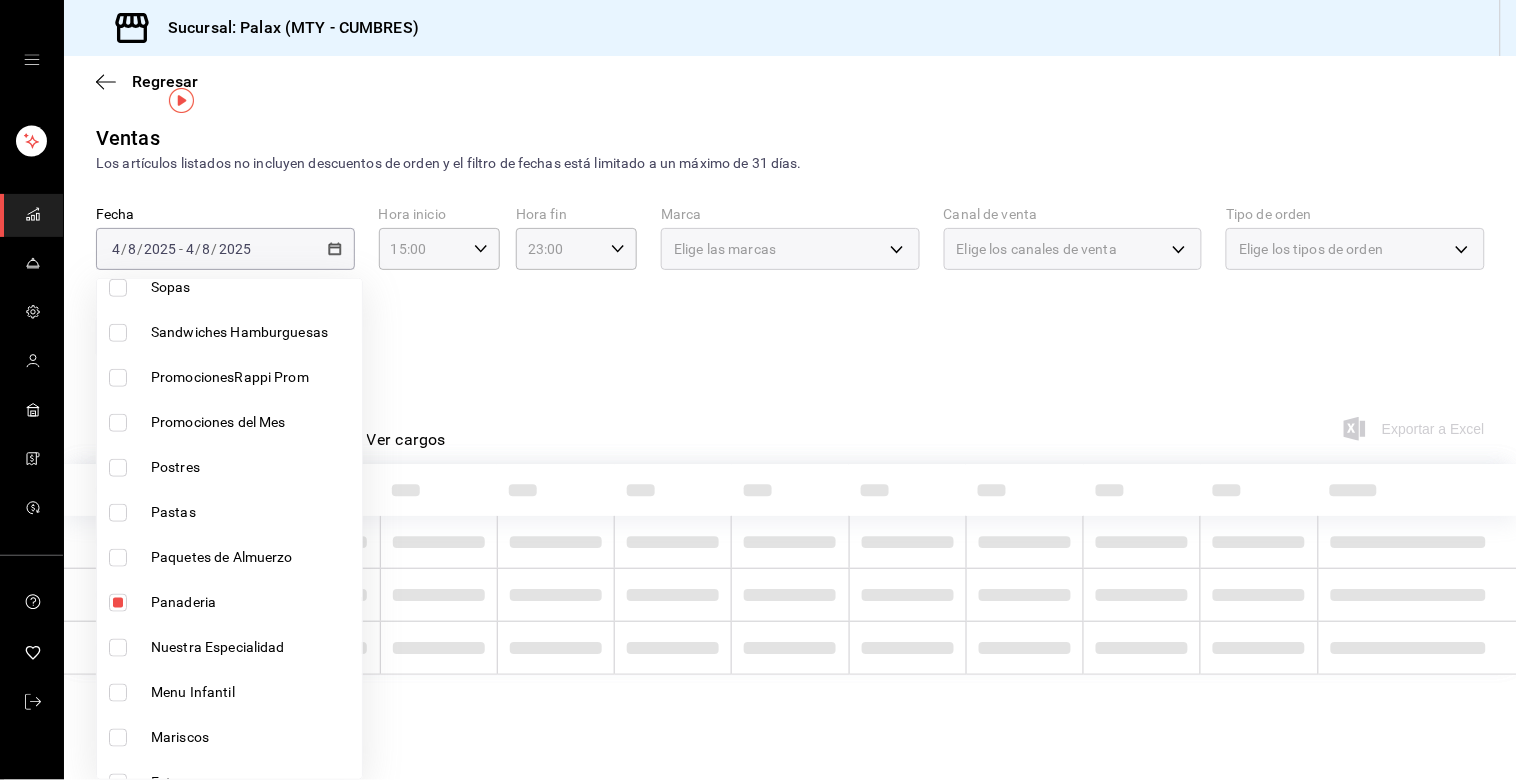 scroll, scrollTop: 0, scrollLeft: 0, axis: both 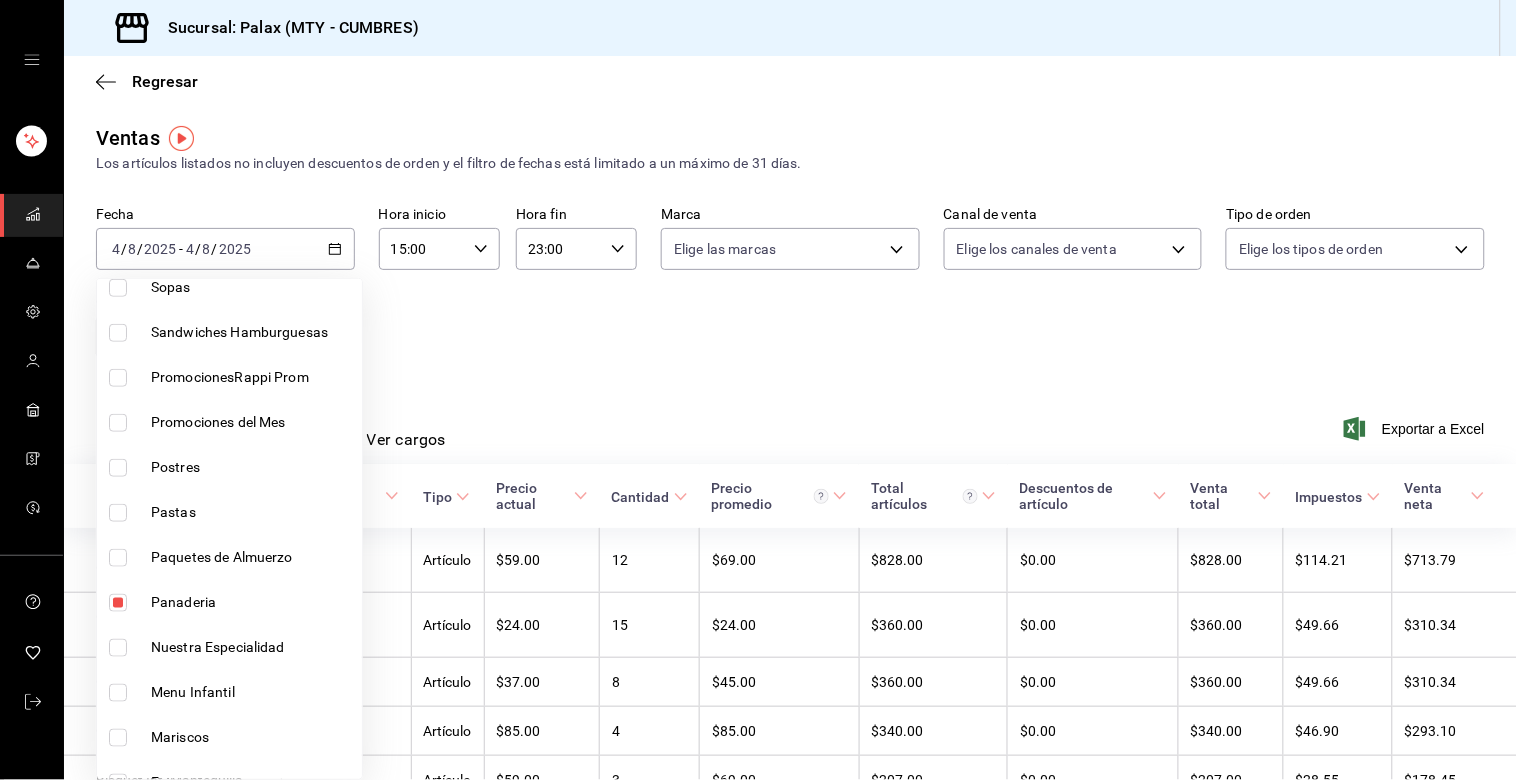 click on "Panaderia" at bounding box center [229, 602] 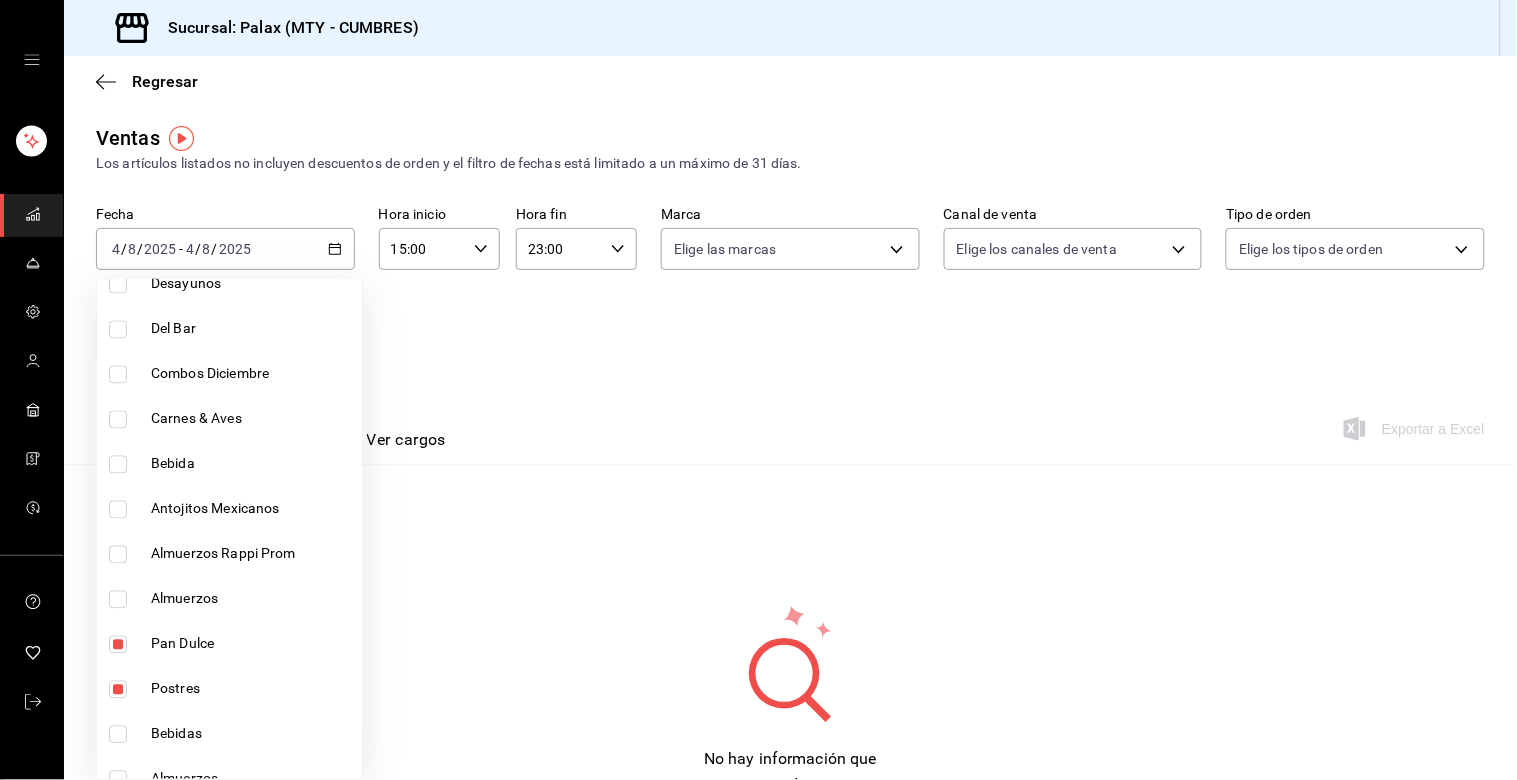 scroll, scrollTop: 1111, scrollLeft: 0, axis: vertical 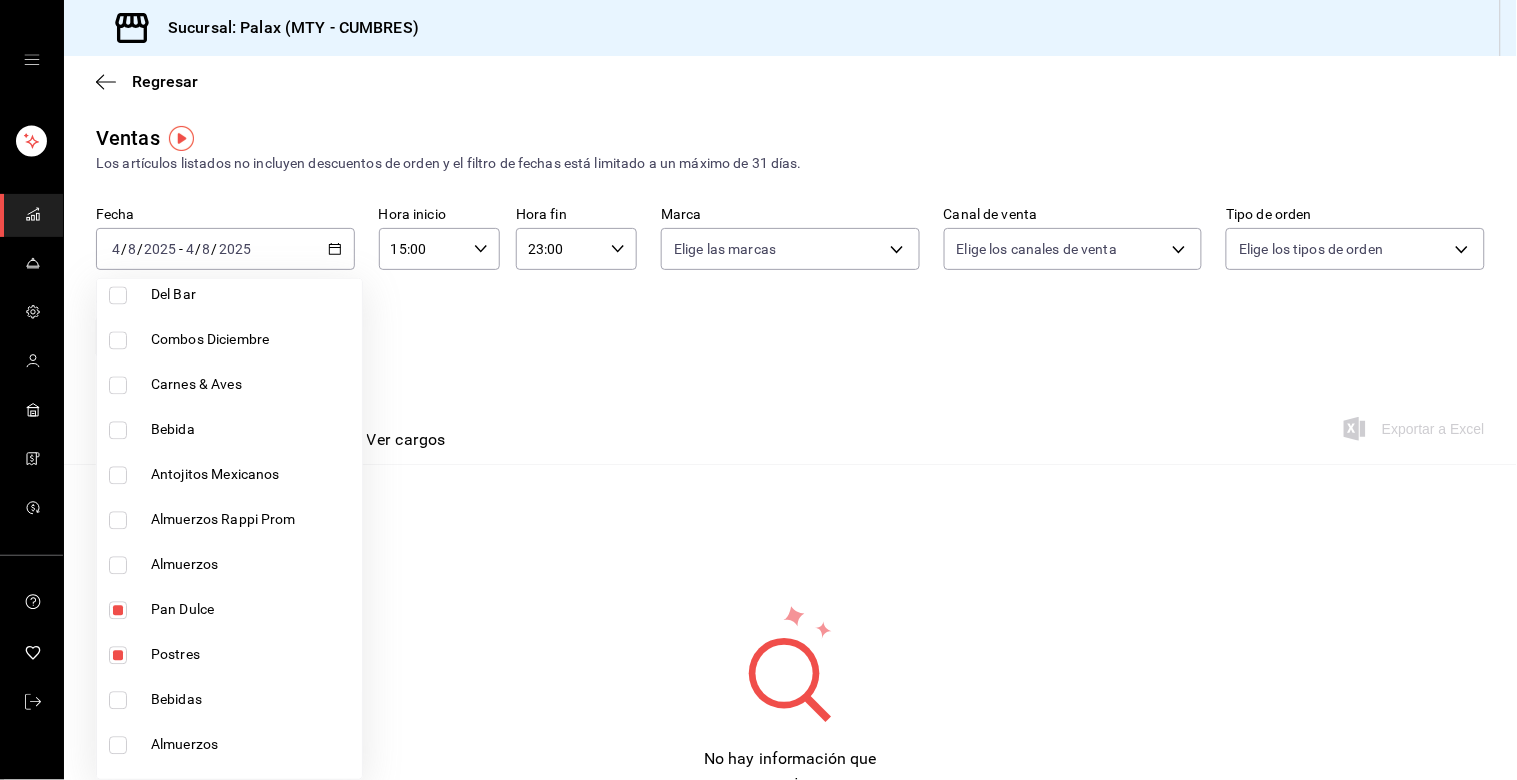 click at bounding box center [118, 611] 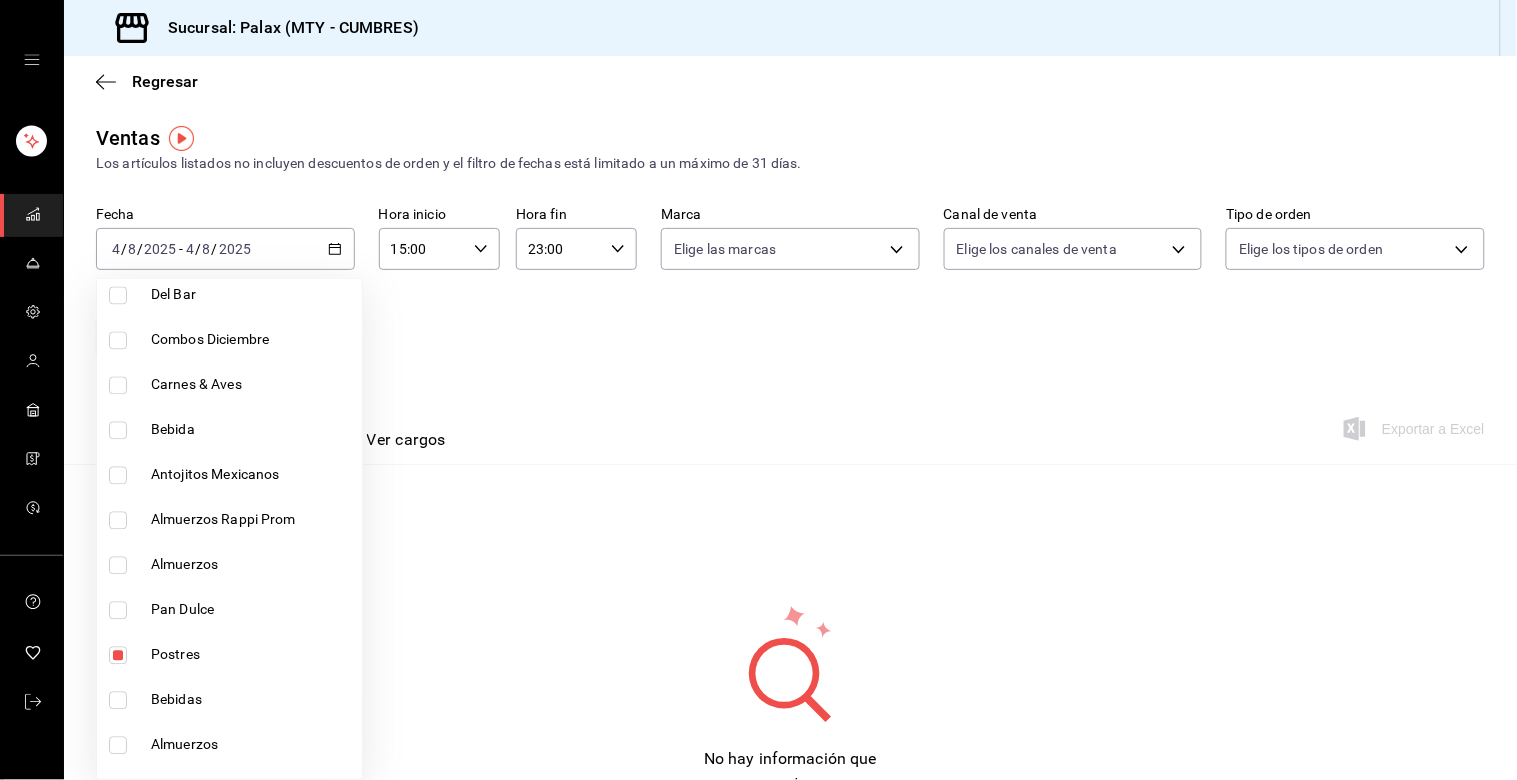 click at bounding box center (118, 656) 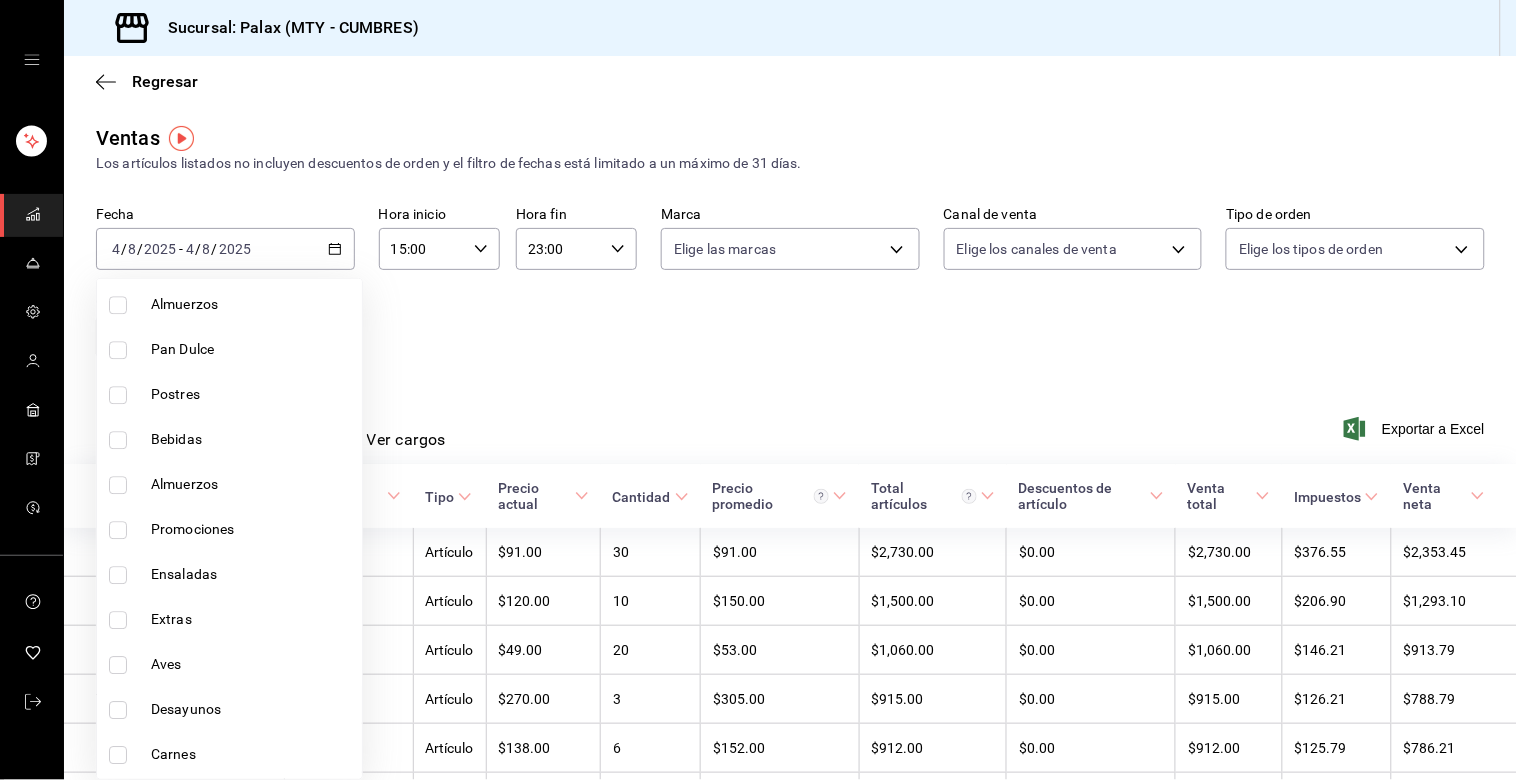 scroll, scrollTop: 1333, scrollLeft: 0, axis: vertical 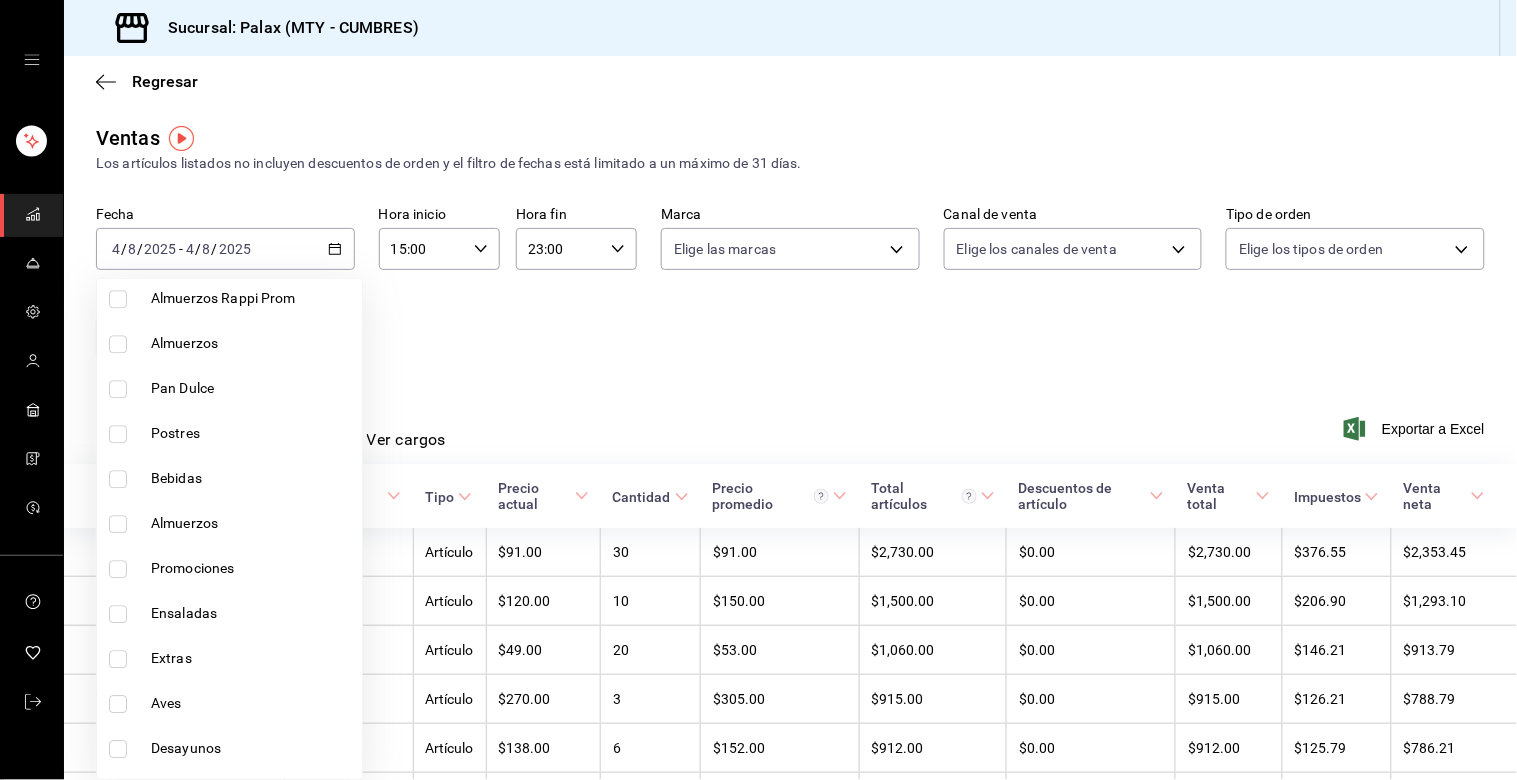click at bounding box center (118, 479) 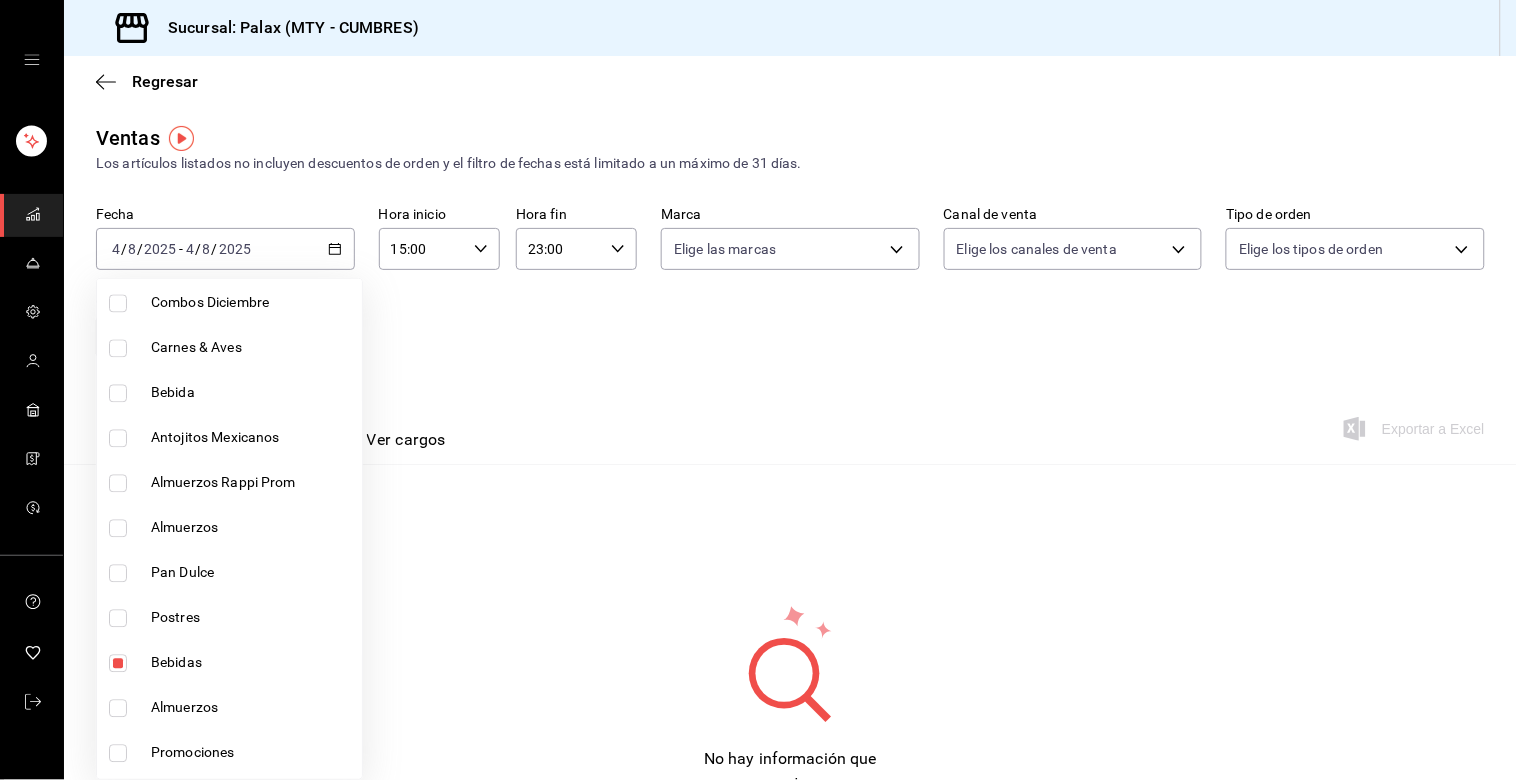 scroll, scrollTop: 1111, scrollLeft: 0, axis: vertical 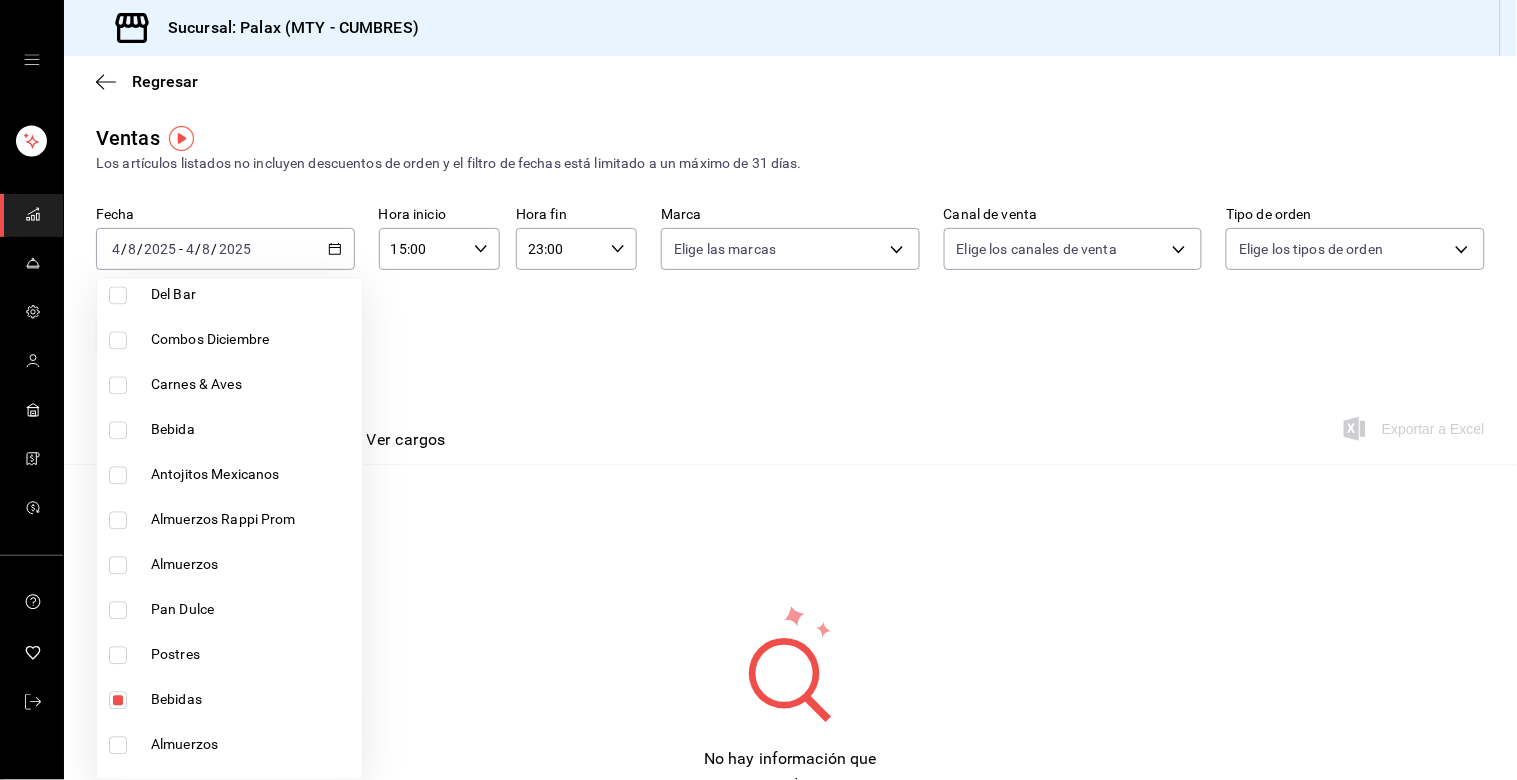 click at bounding box center (118, 431) 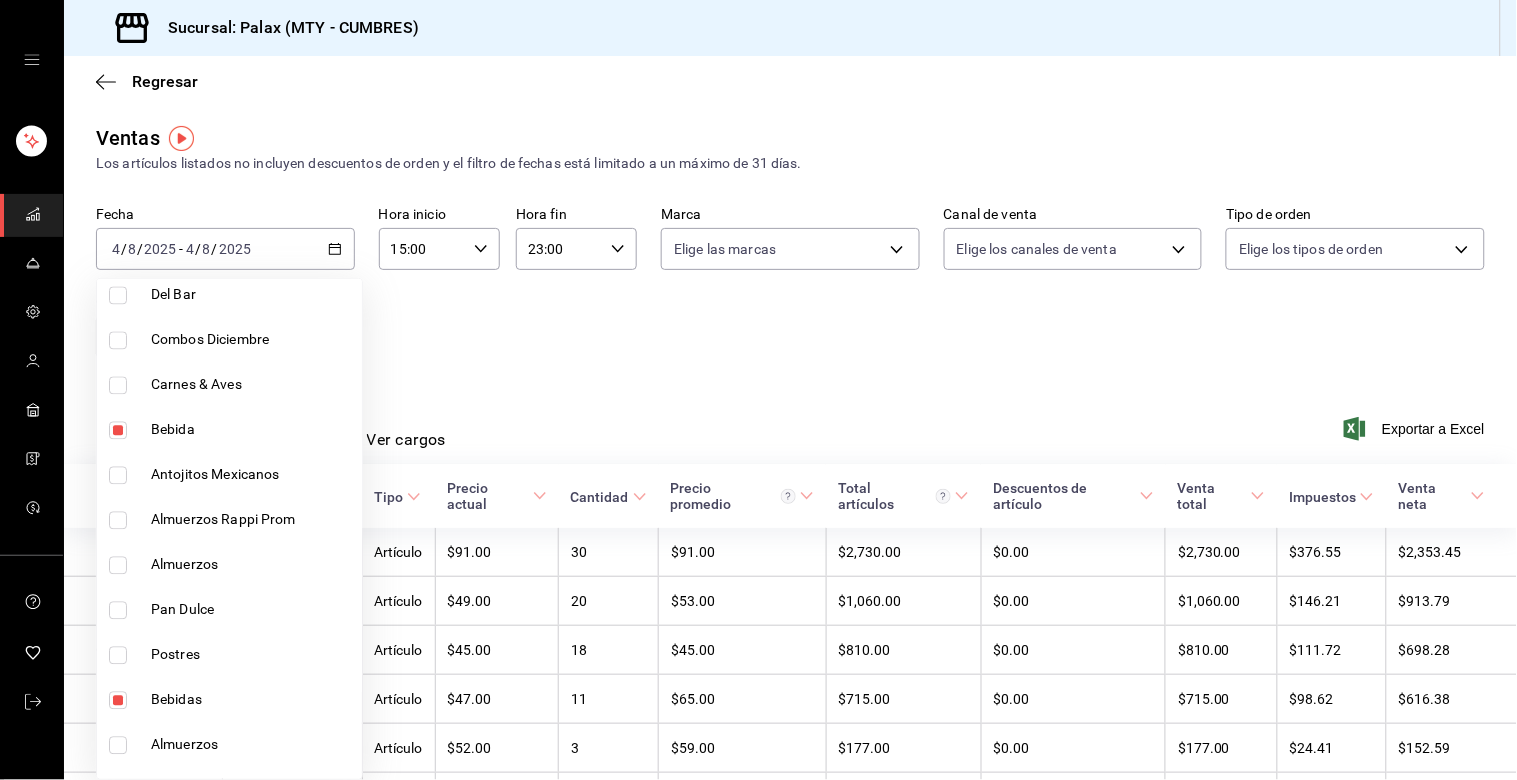 click at bounding box center (118, 296) 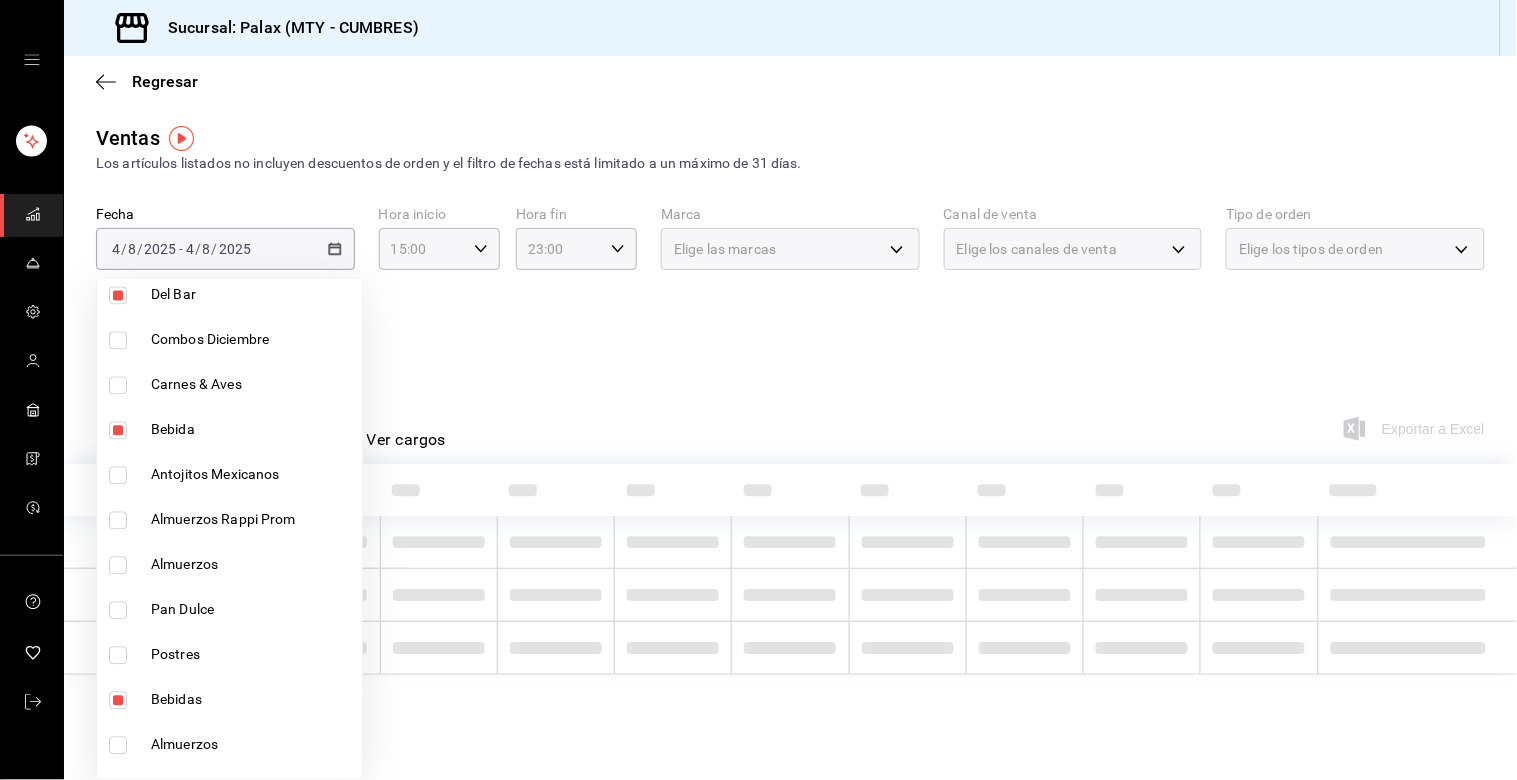 click at bounding box center [758, 390] 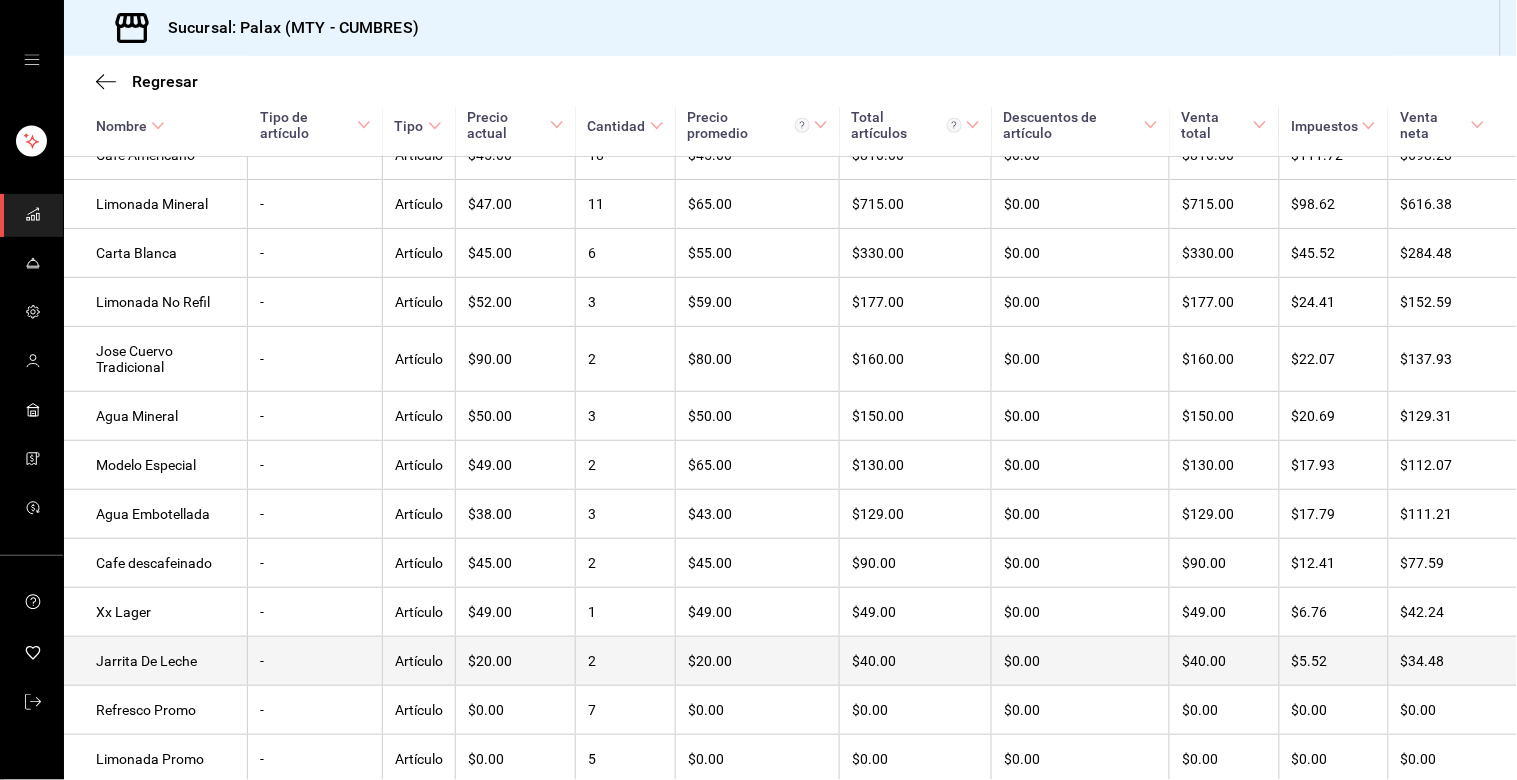 scroll, scrollTop: 511, scrollLeft: 0, axis: vertical 